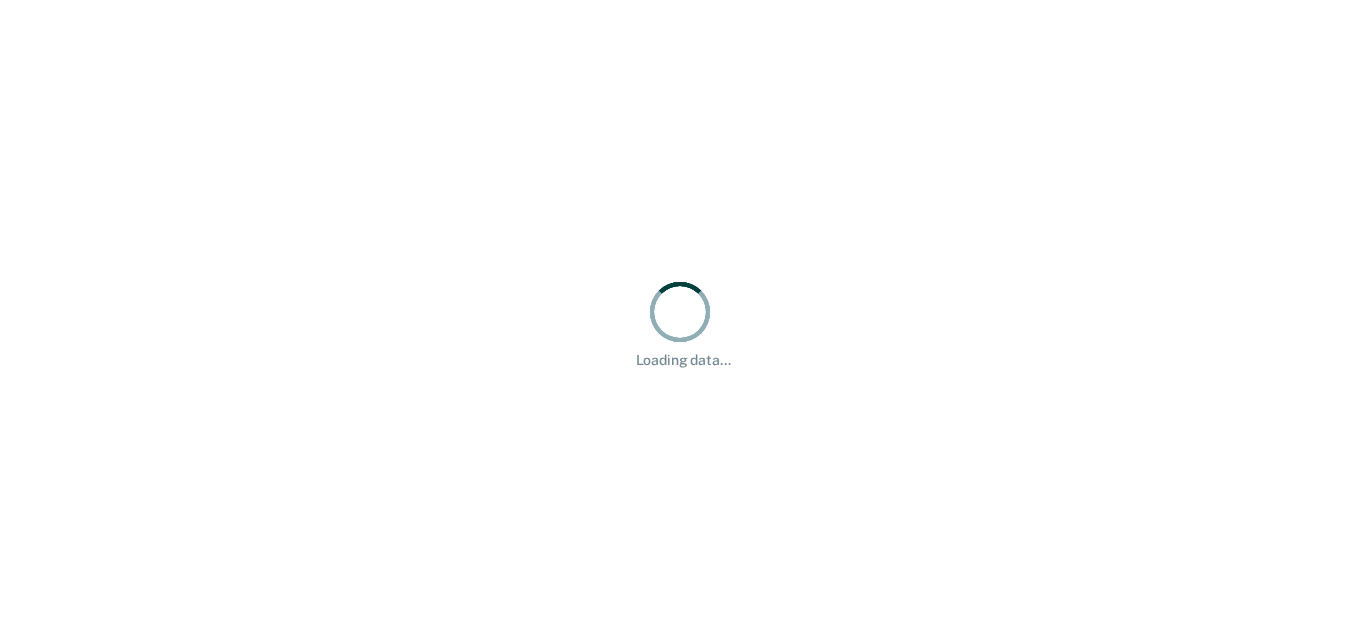 scroll, scrollTop: 0, scrollLeft: 0, axis: both 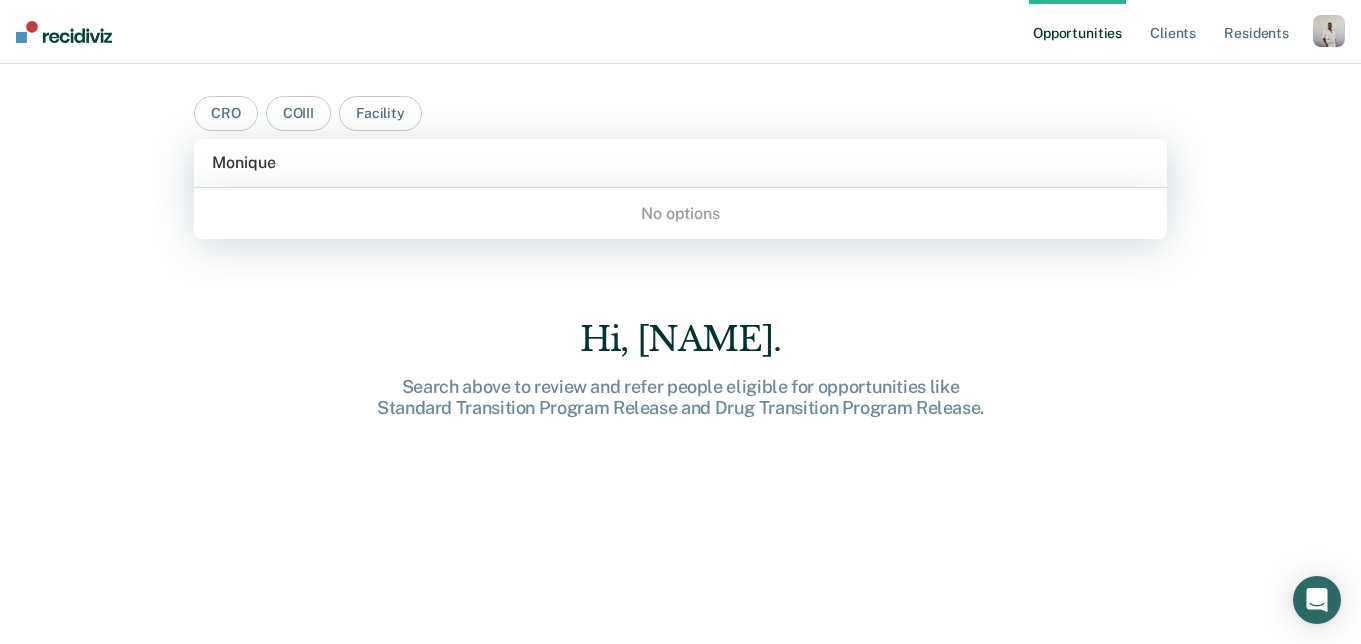 type on "Monique" 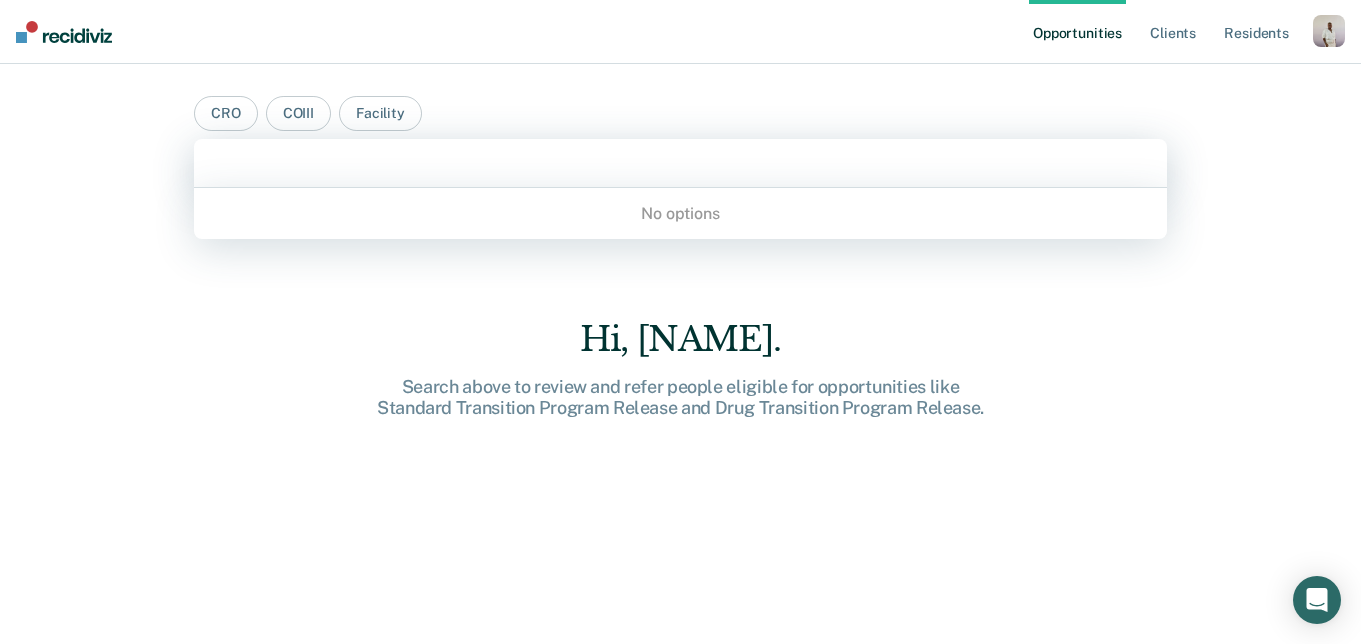 click at bounding box center (680, 162) 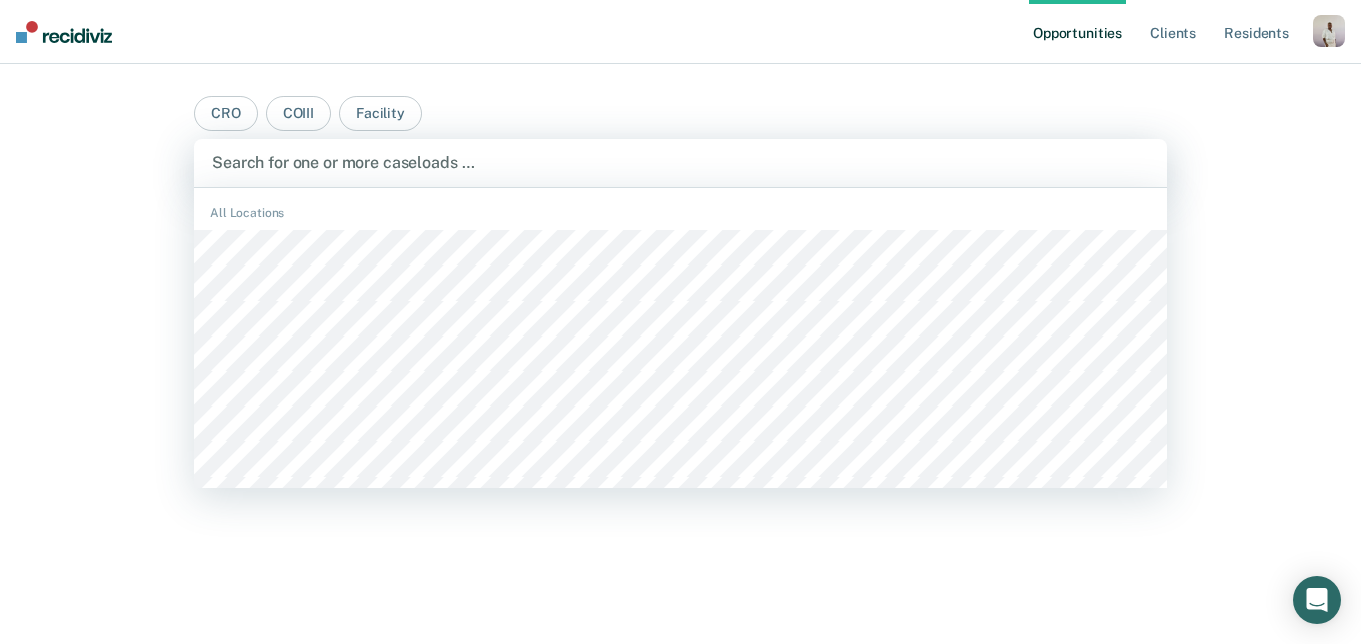 click at bounding box center [680, 162] 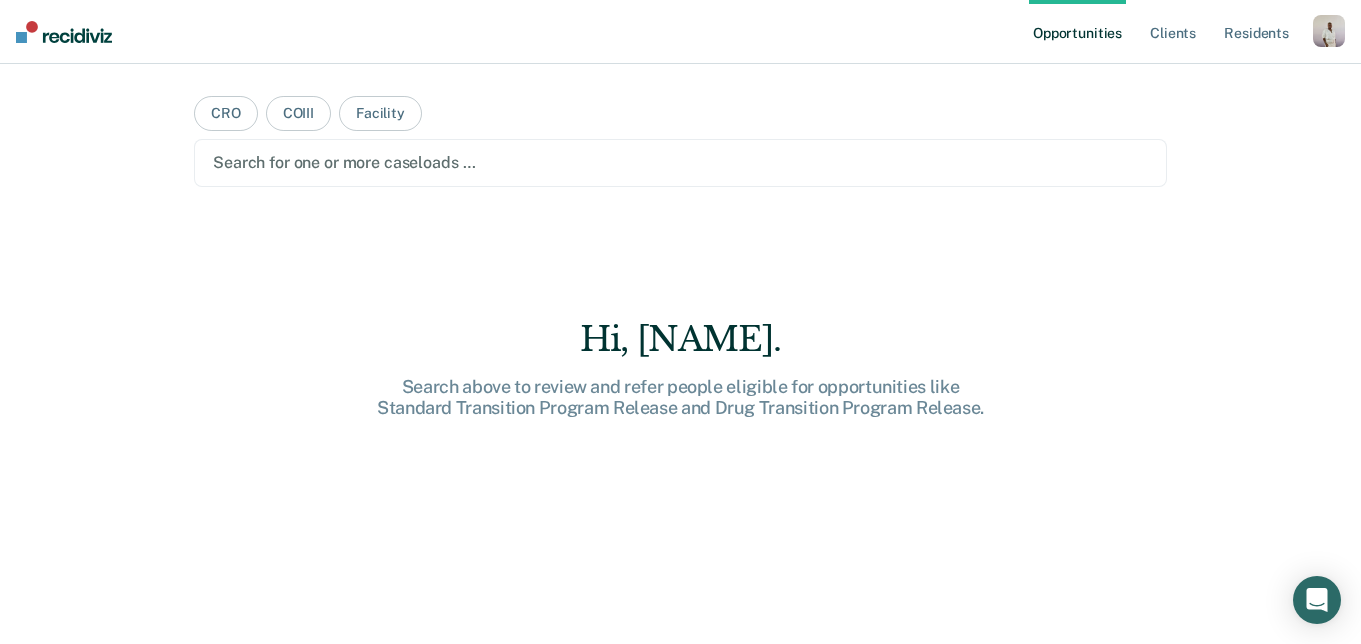 click on "CRO COIII Facility Search for one or more caseloads … Hi, Naomi. Search above to review and refer people eligible for opportunities like Standard Transition Program Release and Drug Transition Program Release." at bounding box center [680, 330] 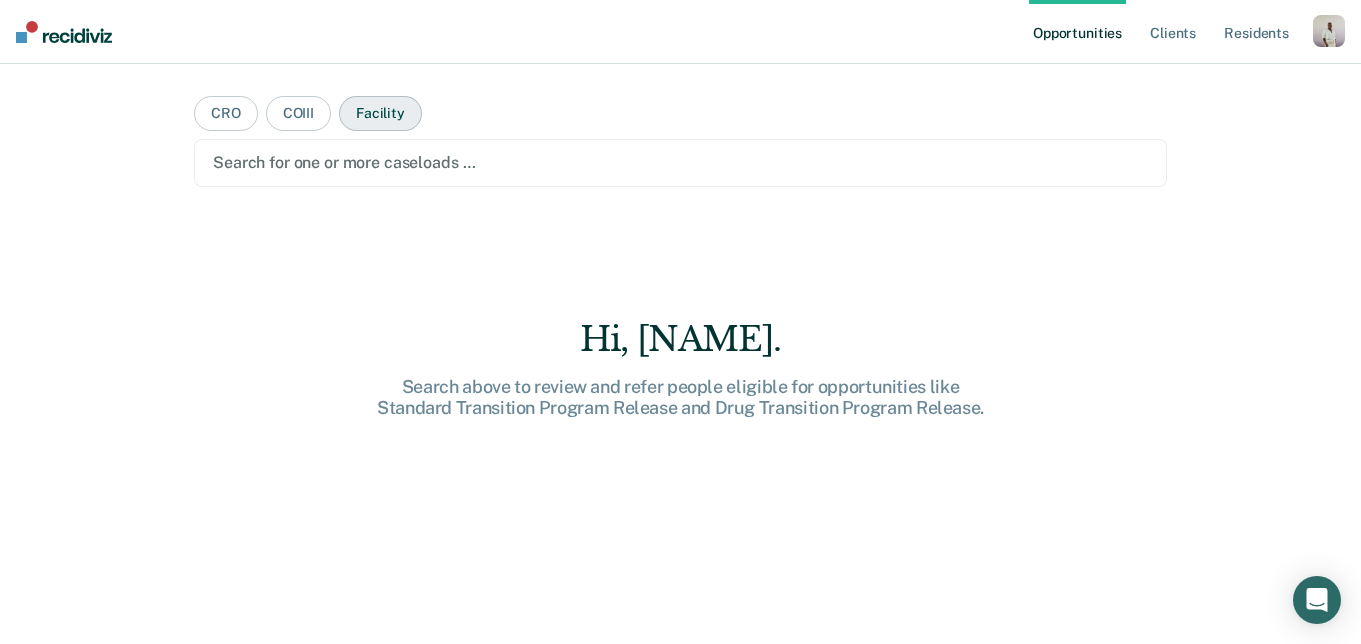 click on "Facility" at bounding box center (380, 113) 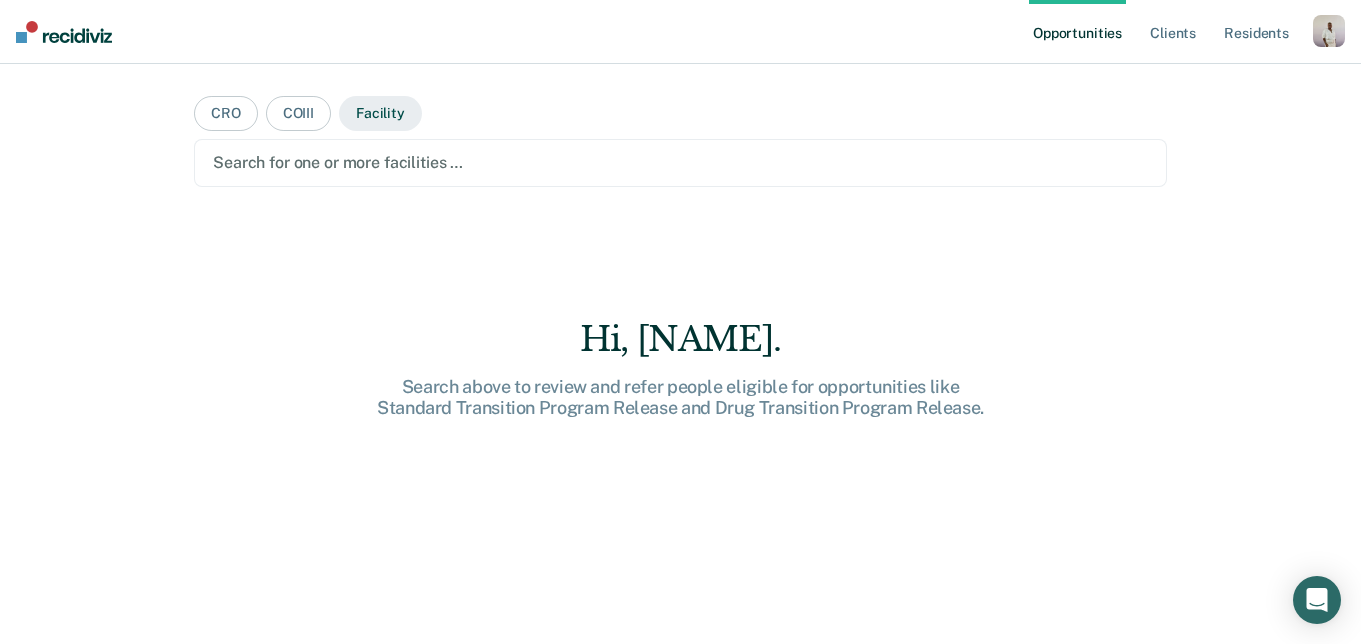 click on "Facility" at bounding box center [380, 113] 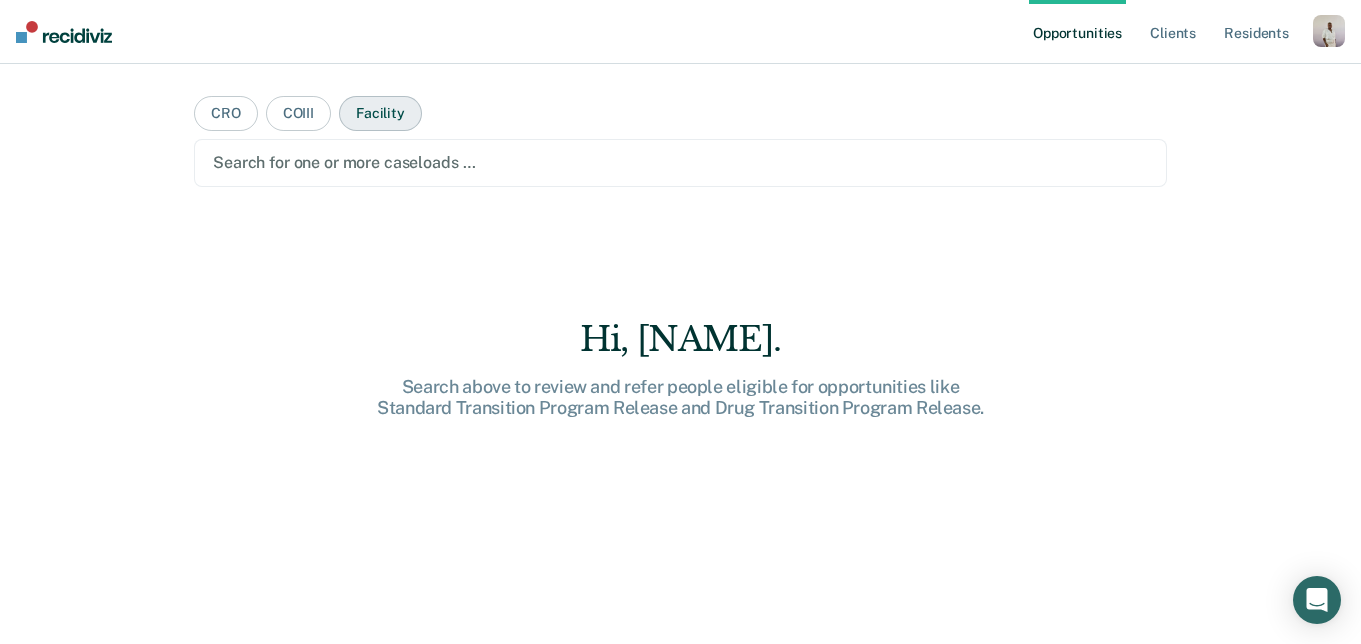 click on "Facility" at bounding box center (380, 113) 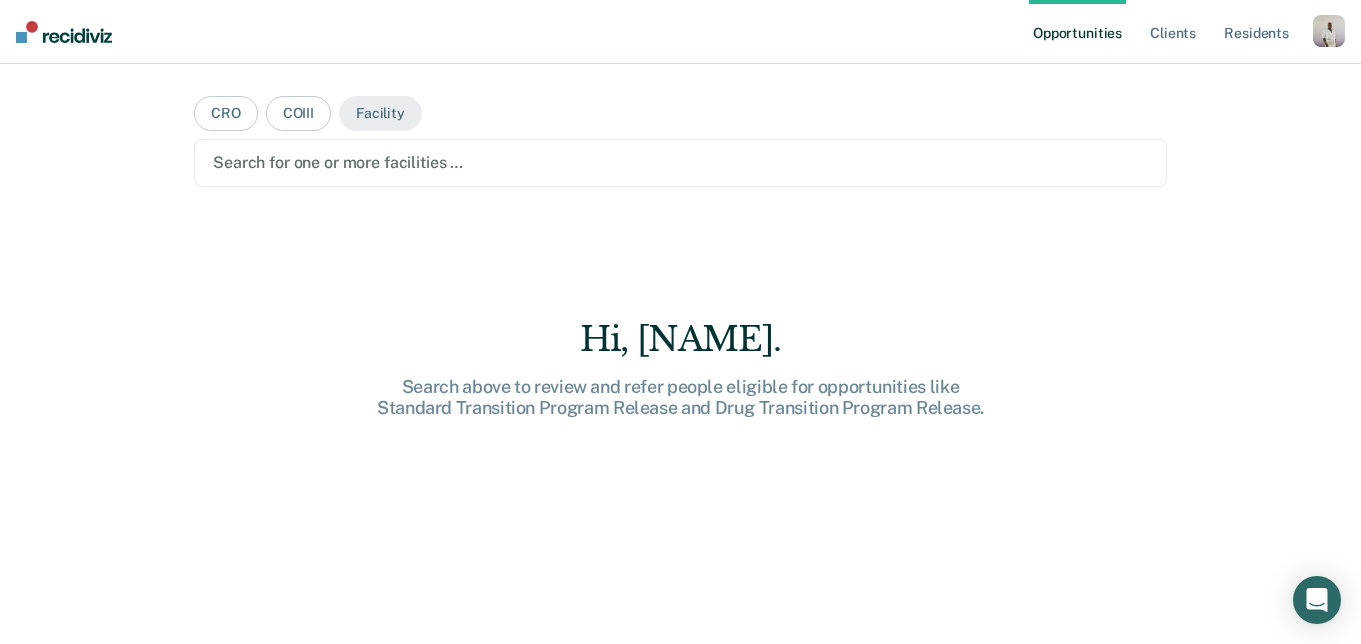 click on "Opportunities Client s Resident s" at bounding box center [1171, 32] 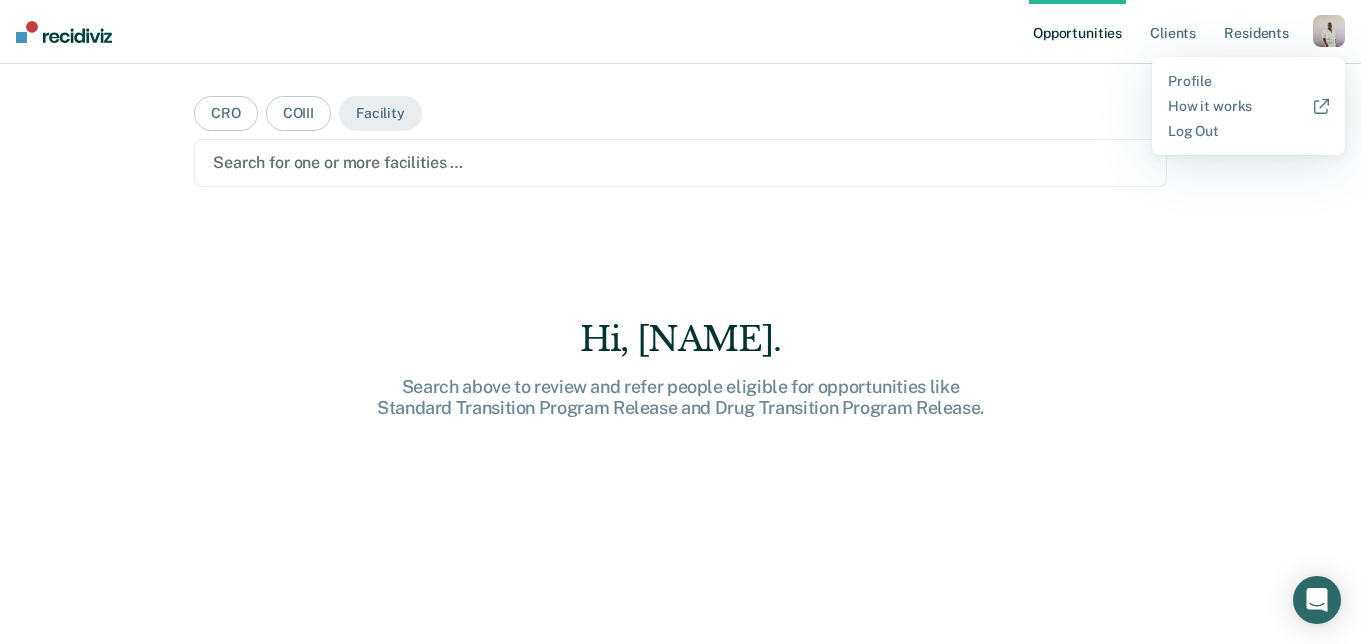 click on "Profile How it works Log Out" at bounding box center [1248, 106] 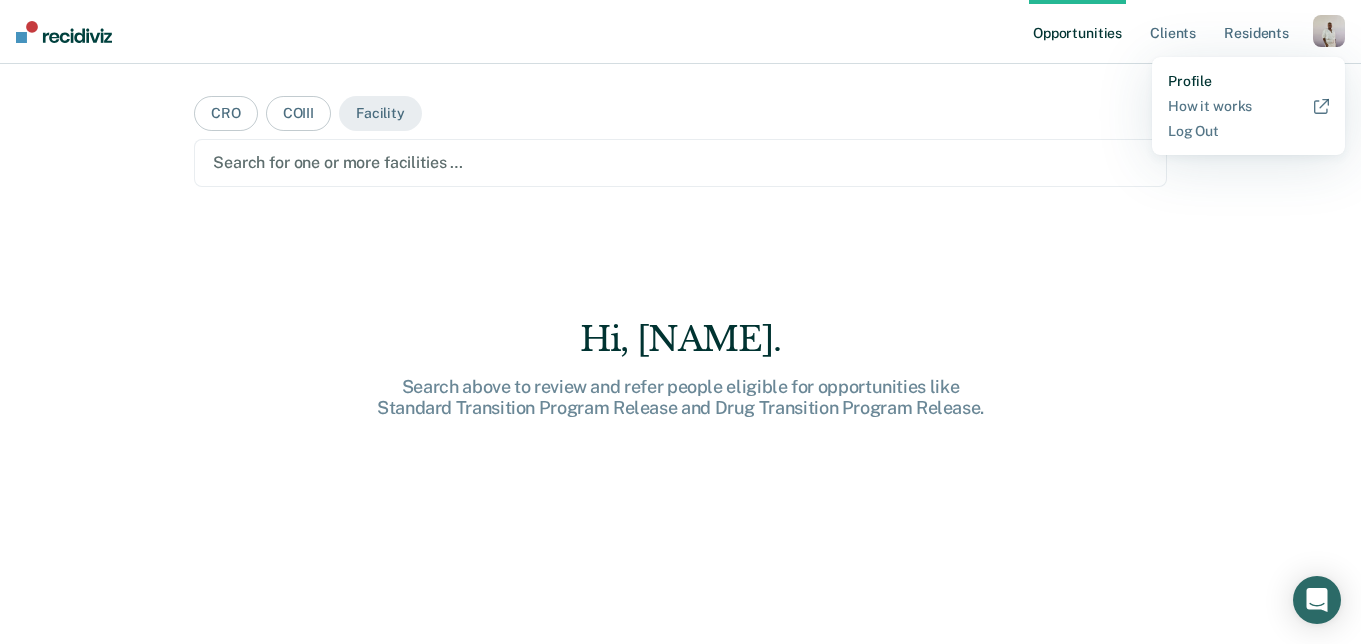click on "Profile" at bounding box center [1248, 81] 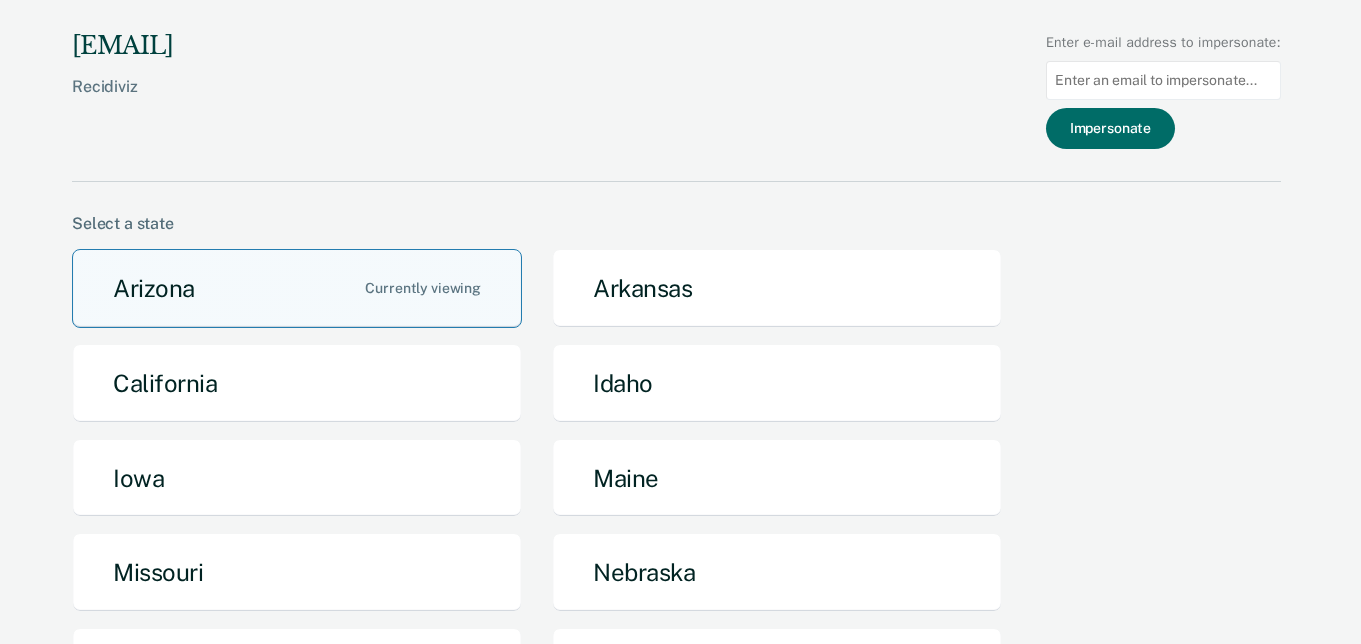 click on "Arizona" at bounding box center [297, 288] 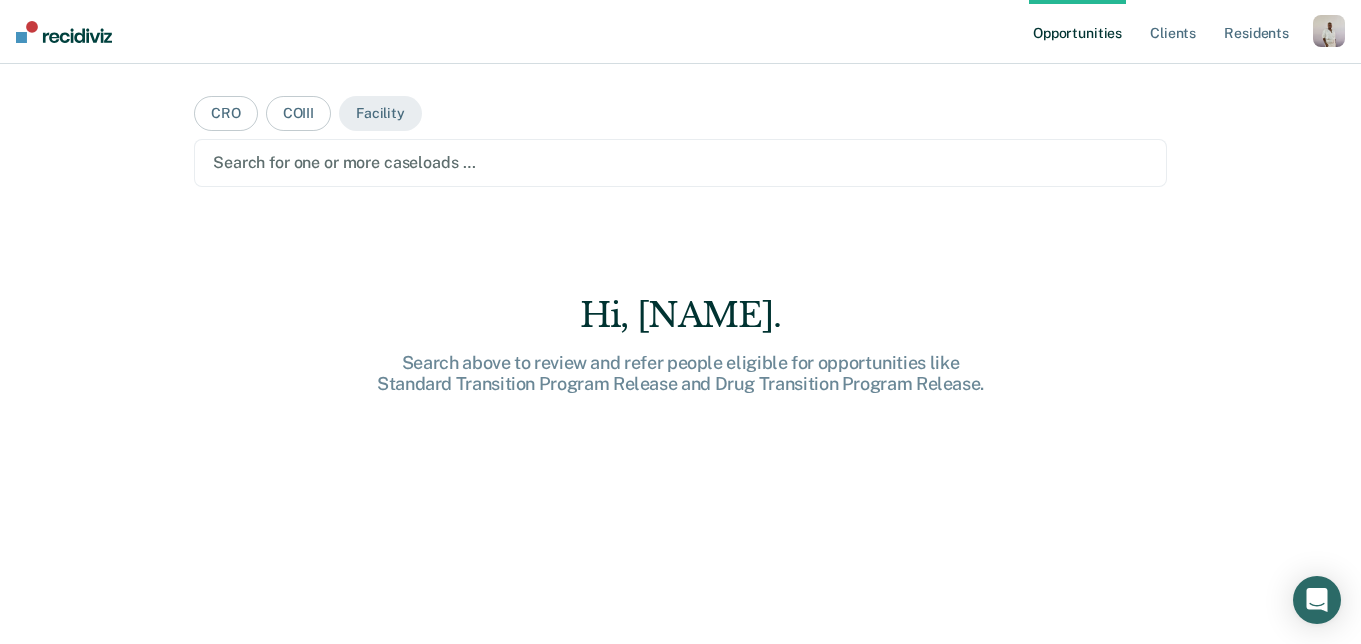 click on "Search for one or more caseloads …" at bounding box center (680, 163) 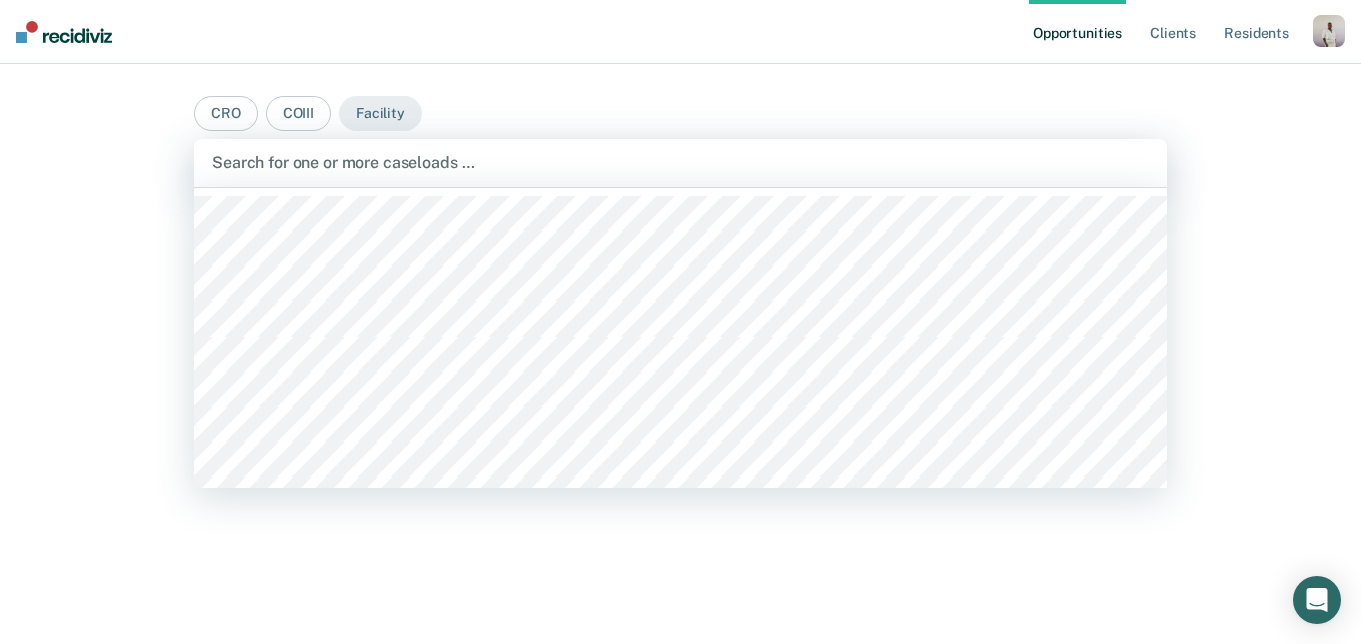 scroll, scrollTop: 138, scrollLeft: 0, axis: vertical 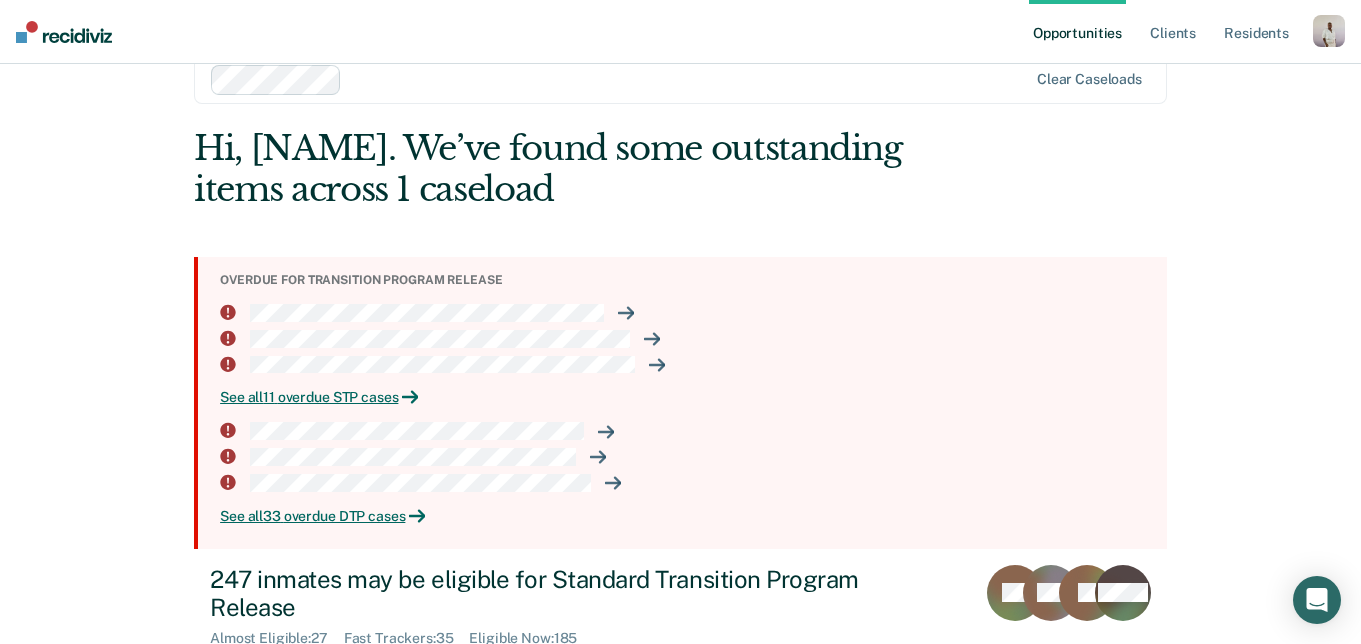 click on "Overdue for transition program release See all  11   overdue STP cases See all  33   overdue DTP cases" at bounding box center [680, 402] 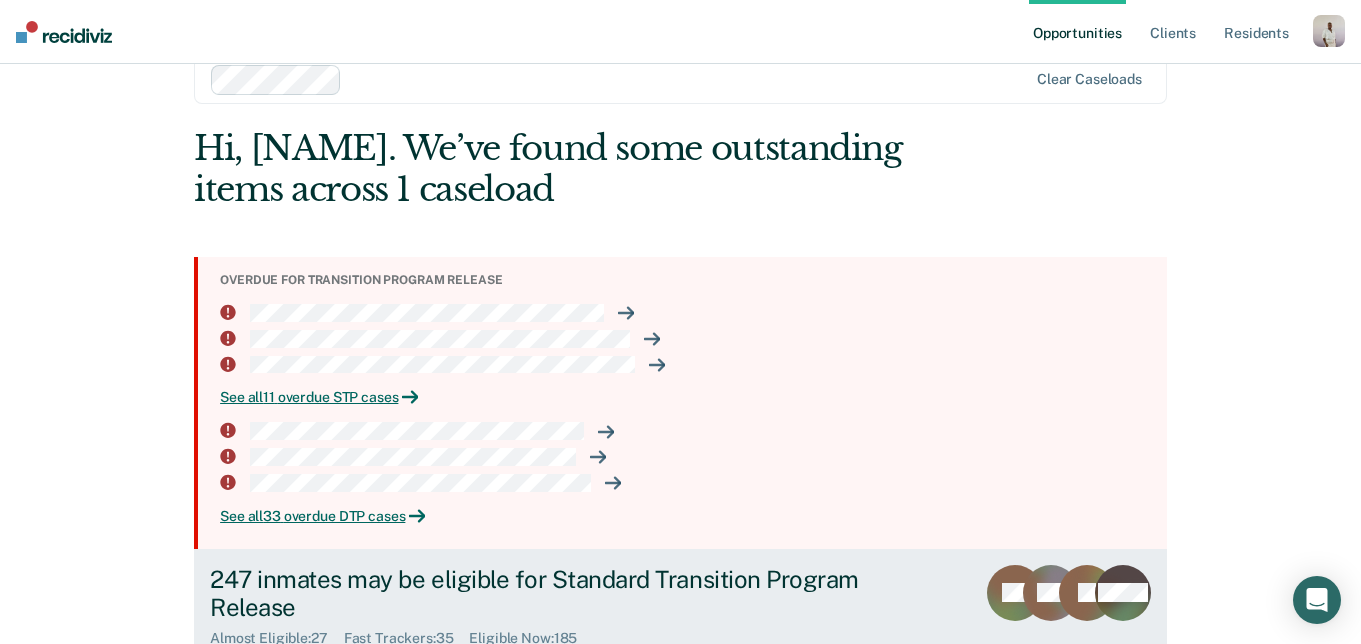 click on "247 inmates may be eligible for Standard Transition Program Release" at bounding box center (561, 594) 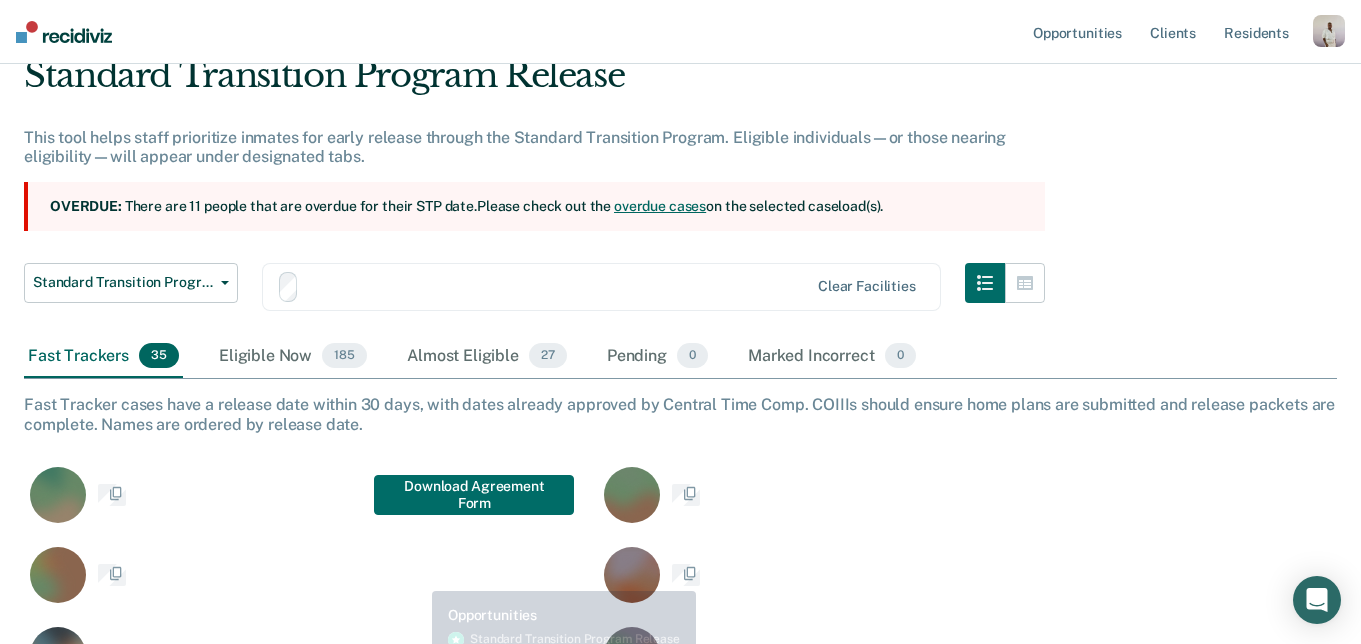 scroll, scrollTop: 0, scrollLeft: 0, axis: both 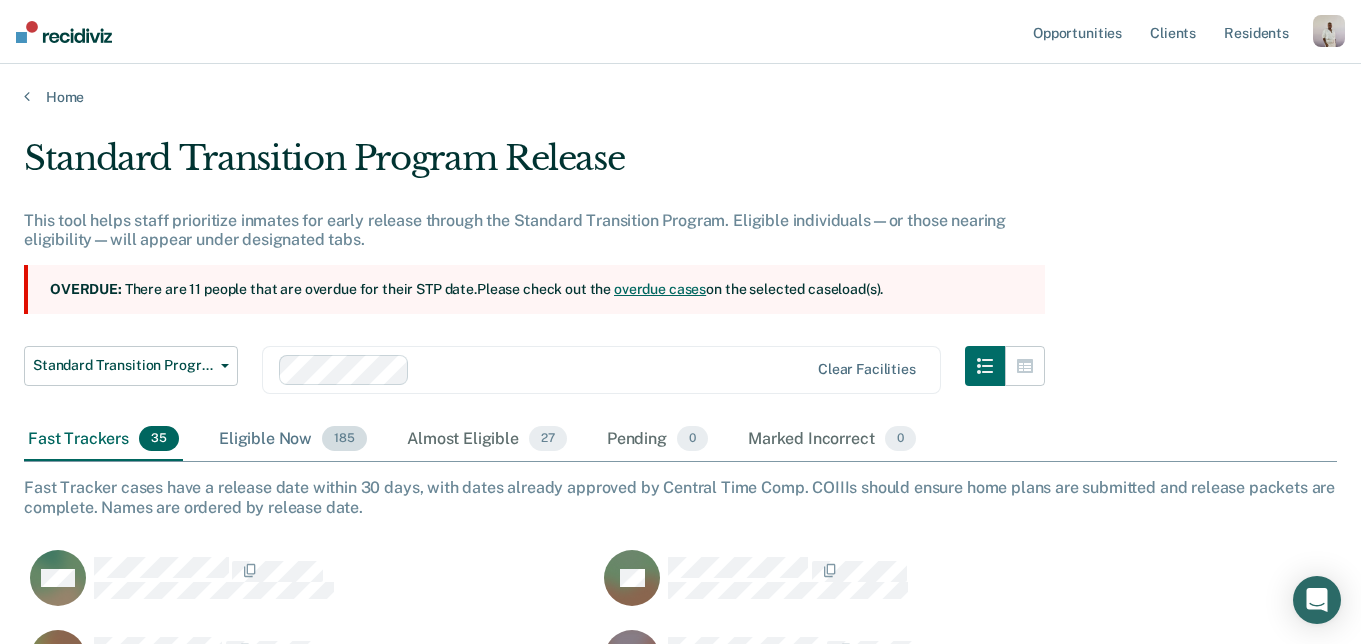 click on "Eligible Now 185" at bounding box center (293, 440) 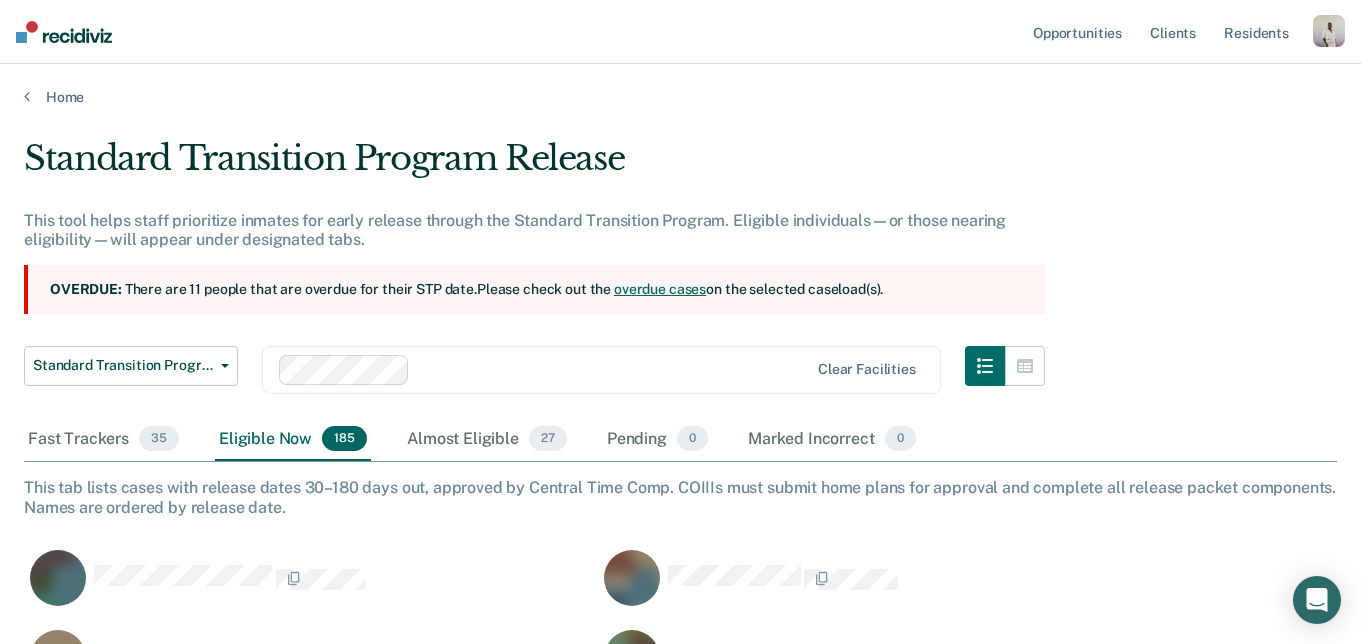 scroll, scrollTop: 1, scrollLeft: 1, axis: both 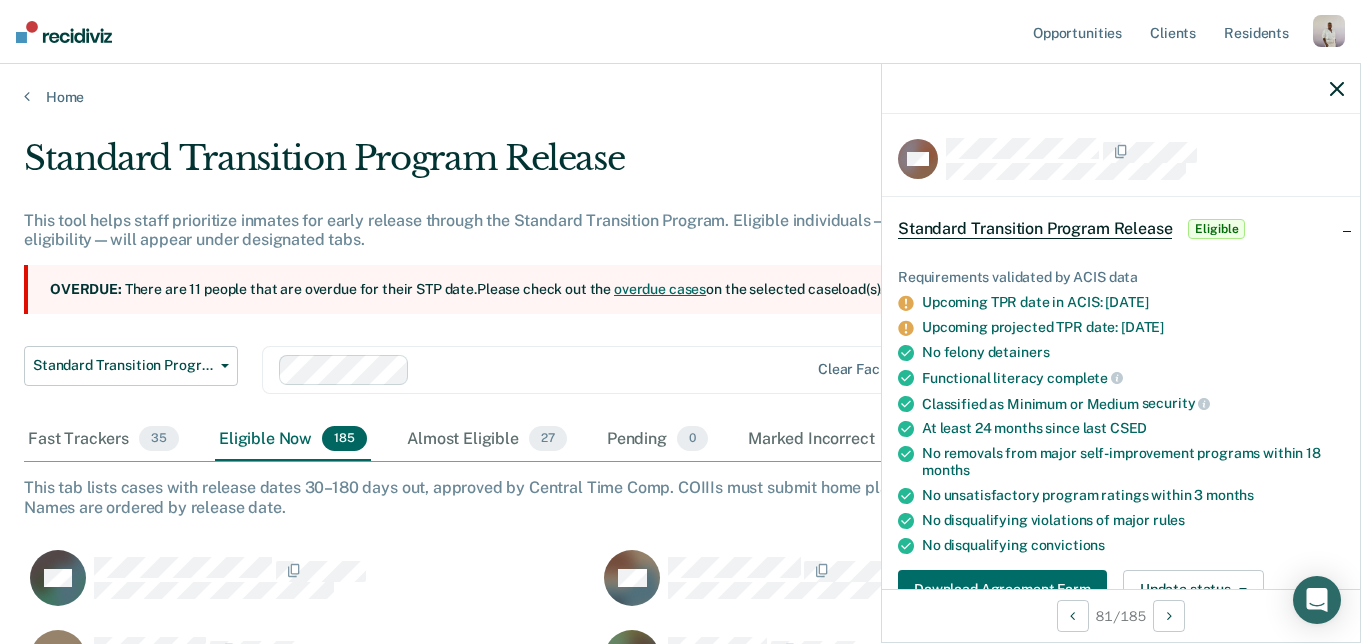 click on "Standard Transition Program Release   This tool helps staff prioritize inmates for early release through the Standard Transition Program. Eligible individuals—or those nearing eligibility—will appear under designated tabs.  Overdue:   There are 11 people that are overdue for their STP date.  Please check out the   overdue cases  on the selected caseload(s). Standard Transition Program Release Standard Transition Program Release Drug Transition Program Release Overdue for Standard Transition Program Overdue for Drug Transition Program Clear   facilities Fast Trackers 35 Eligible Now 185 Almost Eligible 27 Pending 0 Marked Incorrect 0
To pick up a draggable item, press the space bar.
While dragging, use the arrow keys to move the item.
Press space again to drop the item in its new position, or press escape to cancel.
KO   BM   GR   EJ   MP   AL   JS   PP   RC   JP   JM   JW   AF   CV   SL   CM   VR   AH   RZ   MB   KB   KG   EN   SK   VC   DJ   CD   RP   DF   AB   DS   AO   SM   VB   JS   SP" at bounding box center (680, 4116) 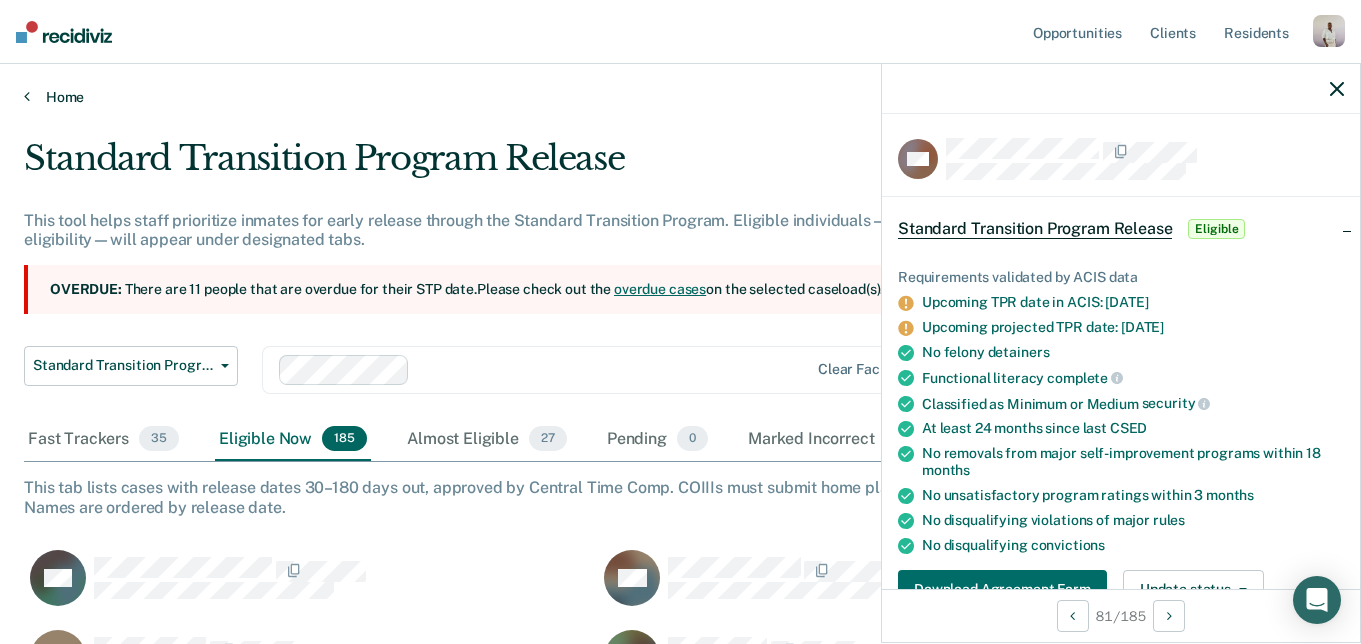 click on "Home" at bounding box center [680, 97] 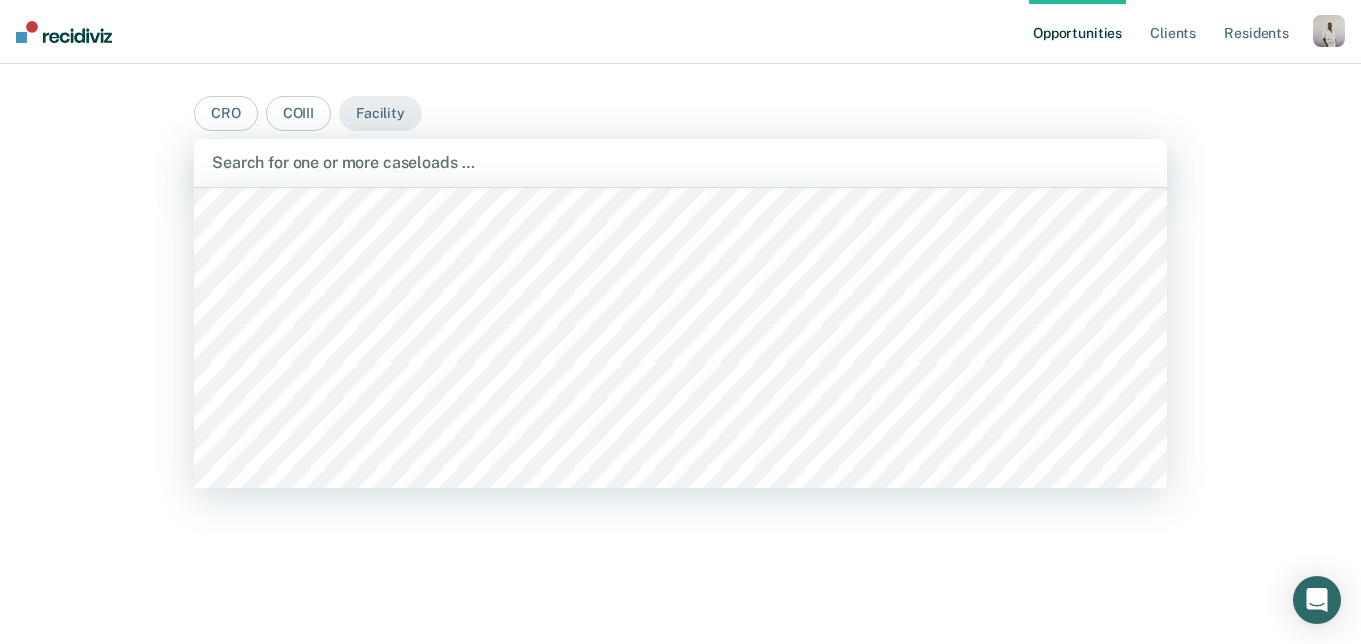 scroll, scrollTop: 250, scrollLeft: 0, axis: vertical 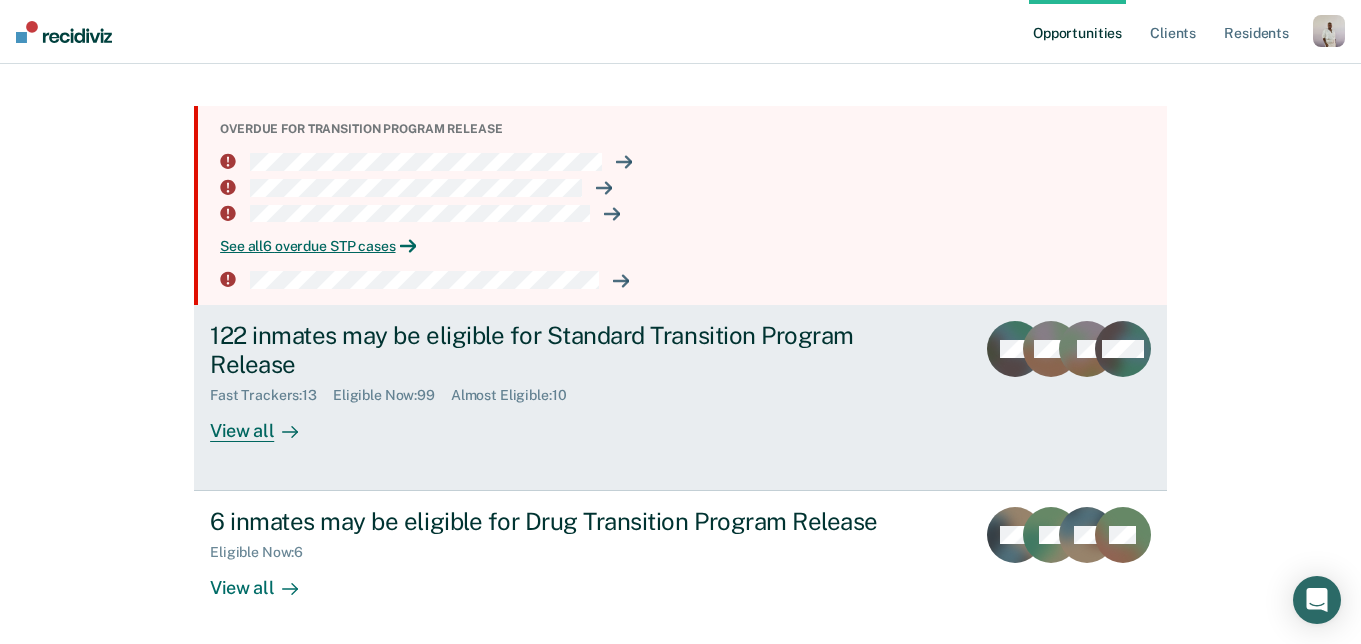 click on "122 inmates may be eligible for Standard Transition Program Release Fast Trackers :  13 Eligible Now :  99 Almost Eligible :  10 View all" at bounding box center (585, 381) 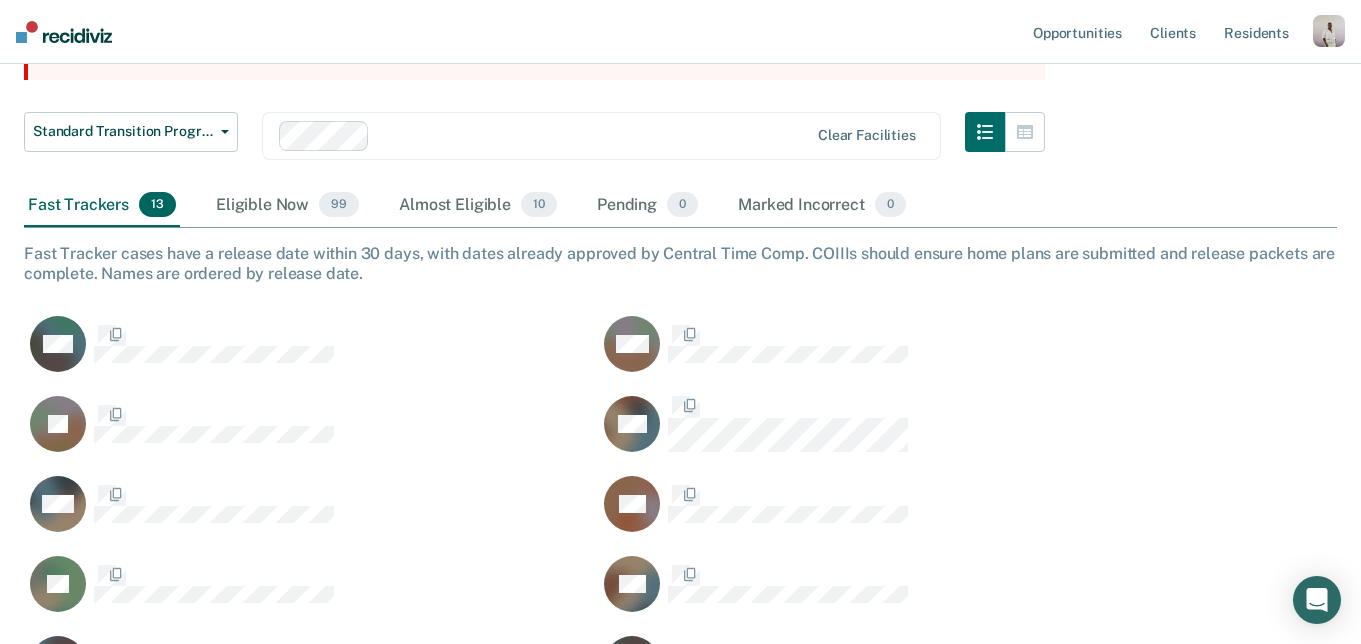 scroll, scrollTop: 0, scrollLeft: 0, axis: both 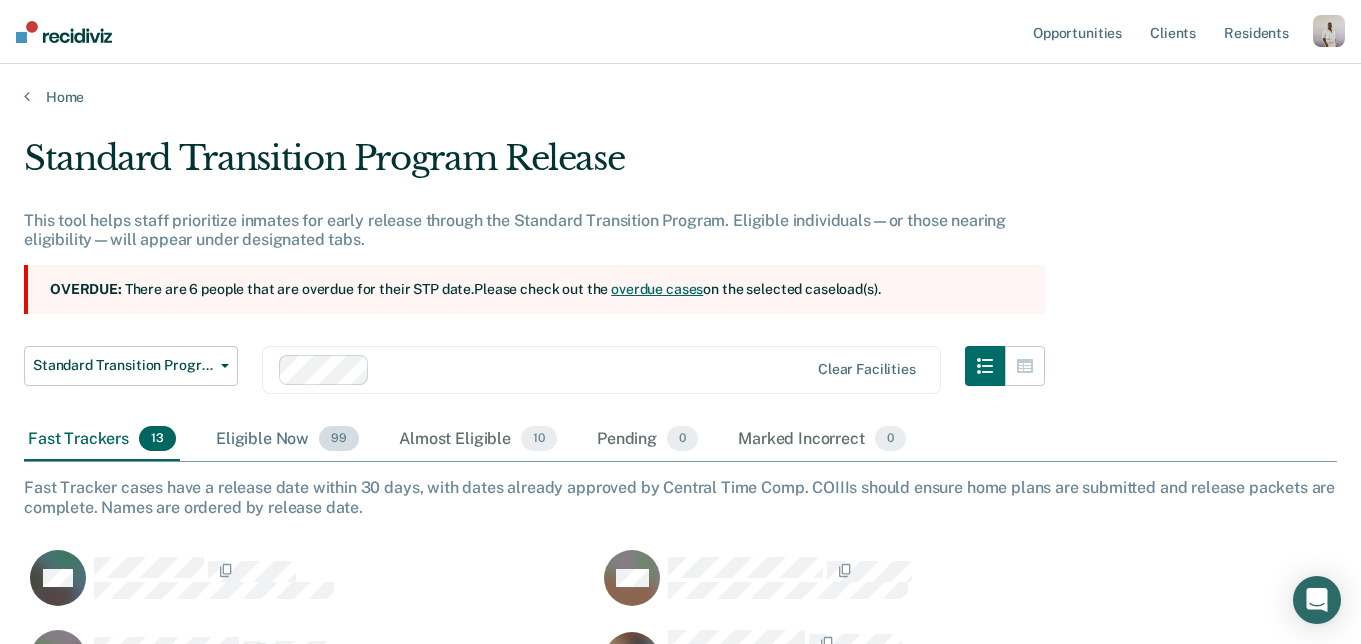 click on "Eligible Now 99" at bounding box center [287, 440] 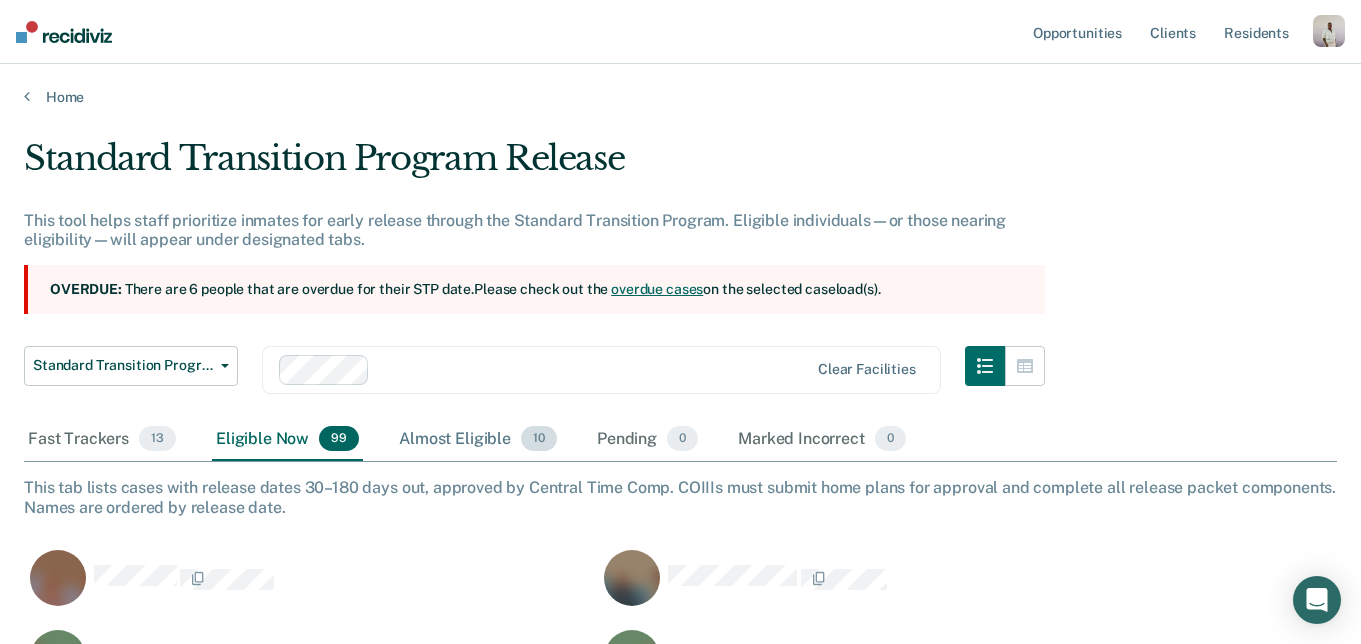 scroll, scrollTop: 1, scrollLeft: 1, axis: both 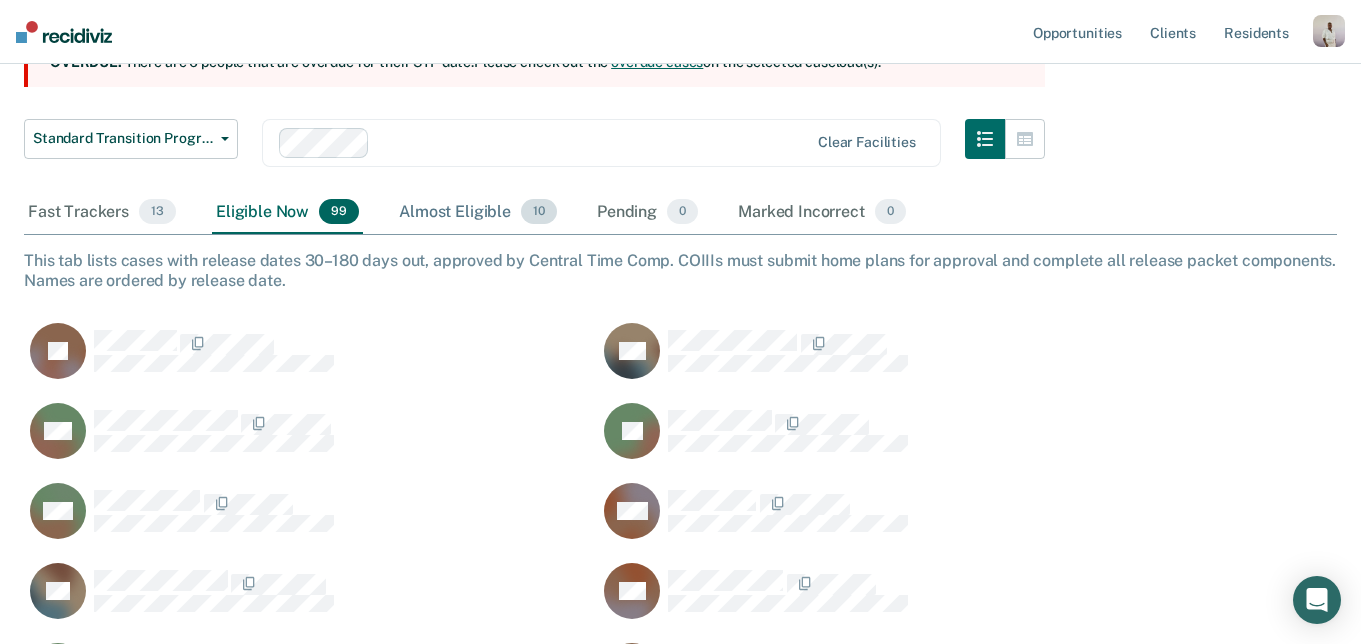click on "10" at bounding box center [539, 212] 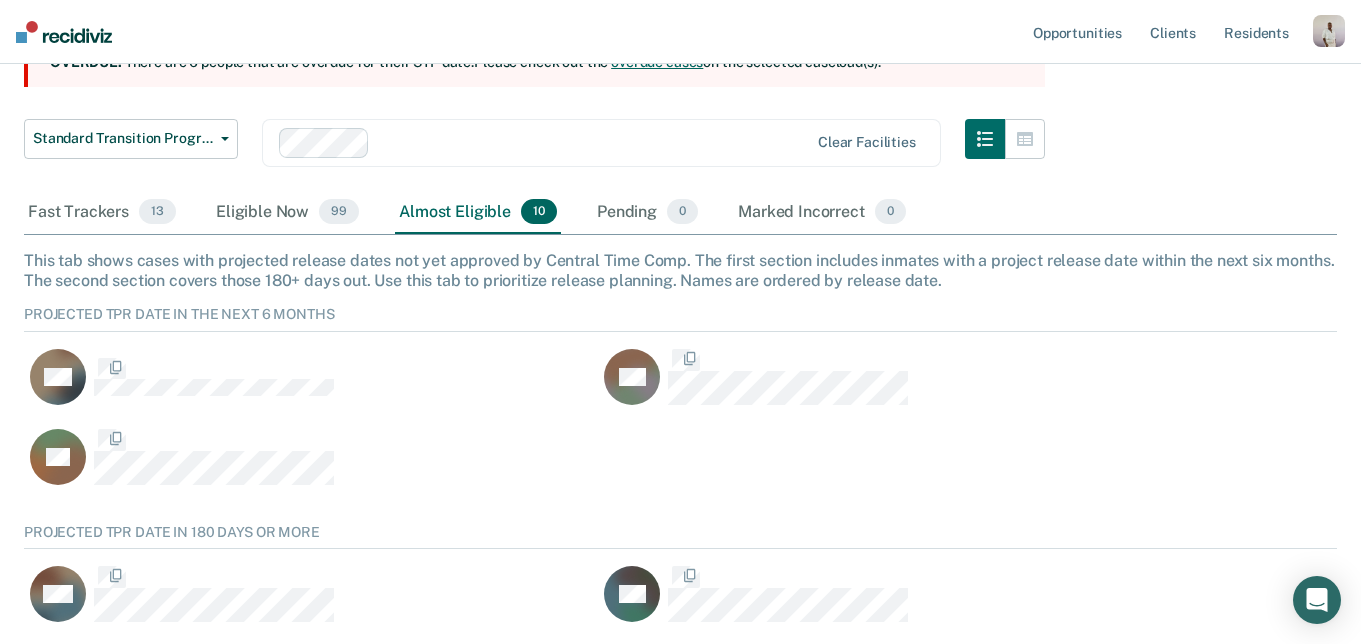 scroll, scrollTop: 99, scrollLeft: 0, axis: vertical 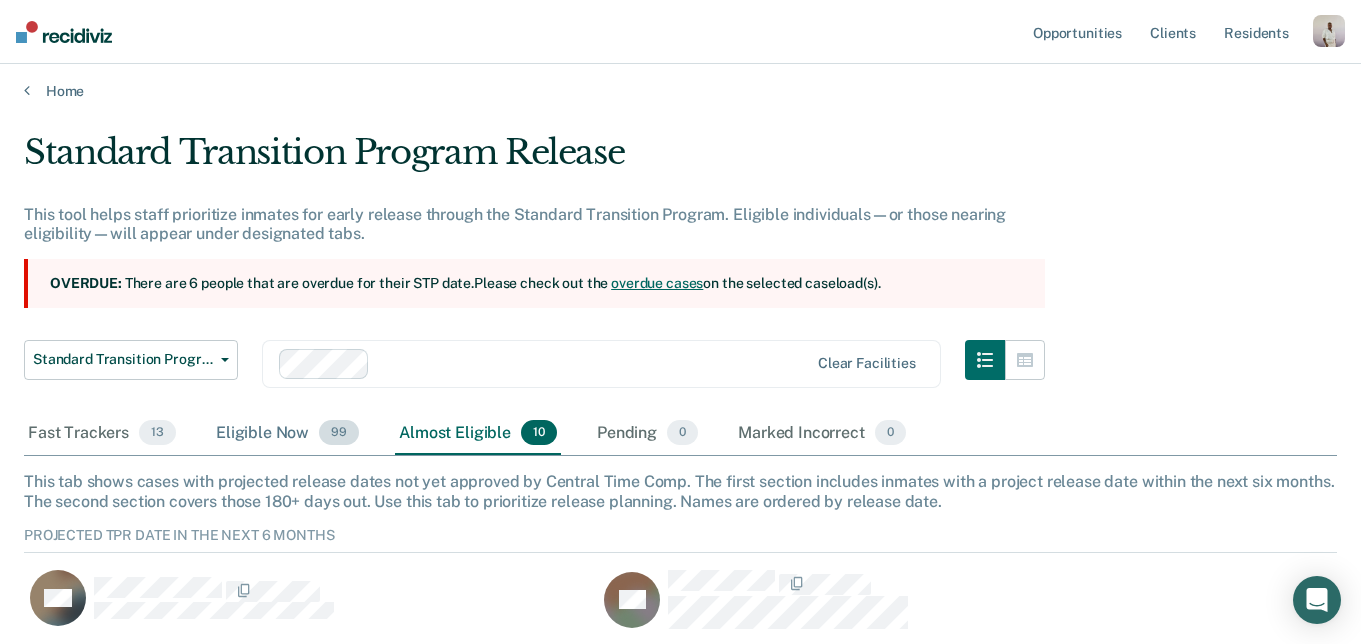 click on "Eligible Now 99" at bounding box center [287, 434] 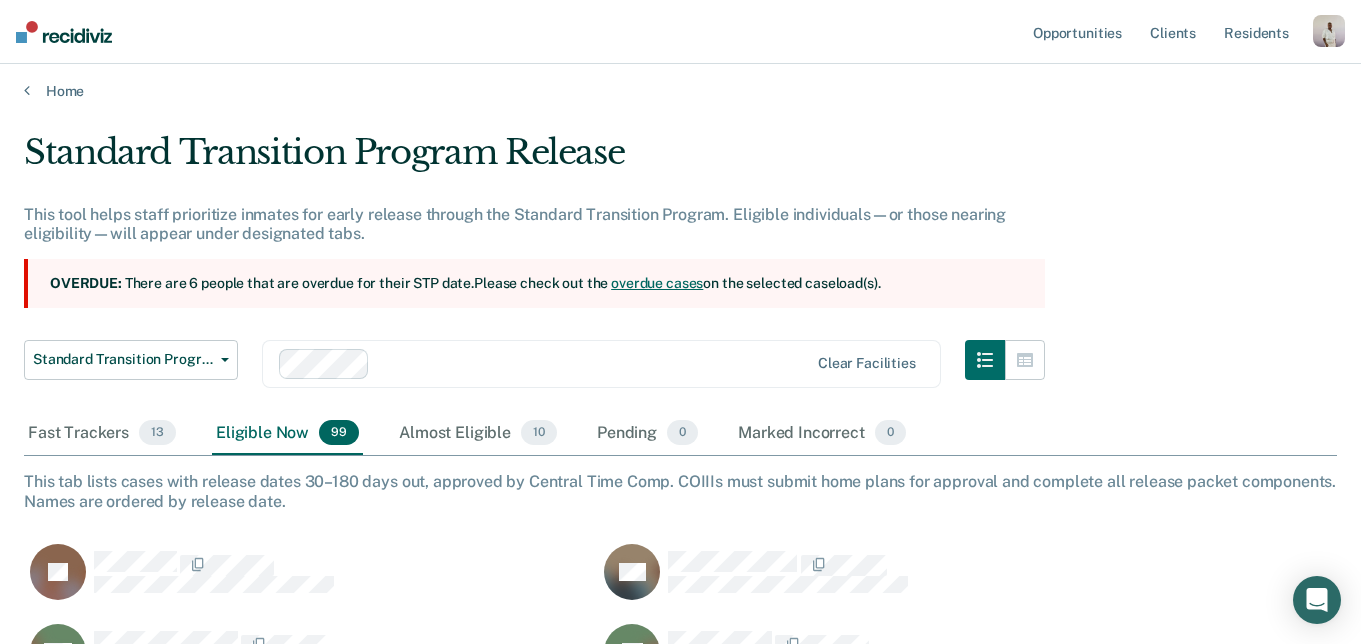 scroll, scrollTop: 1, scrollLeft: 1, axis: both 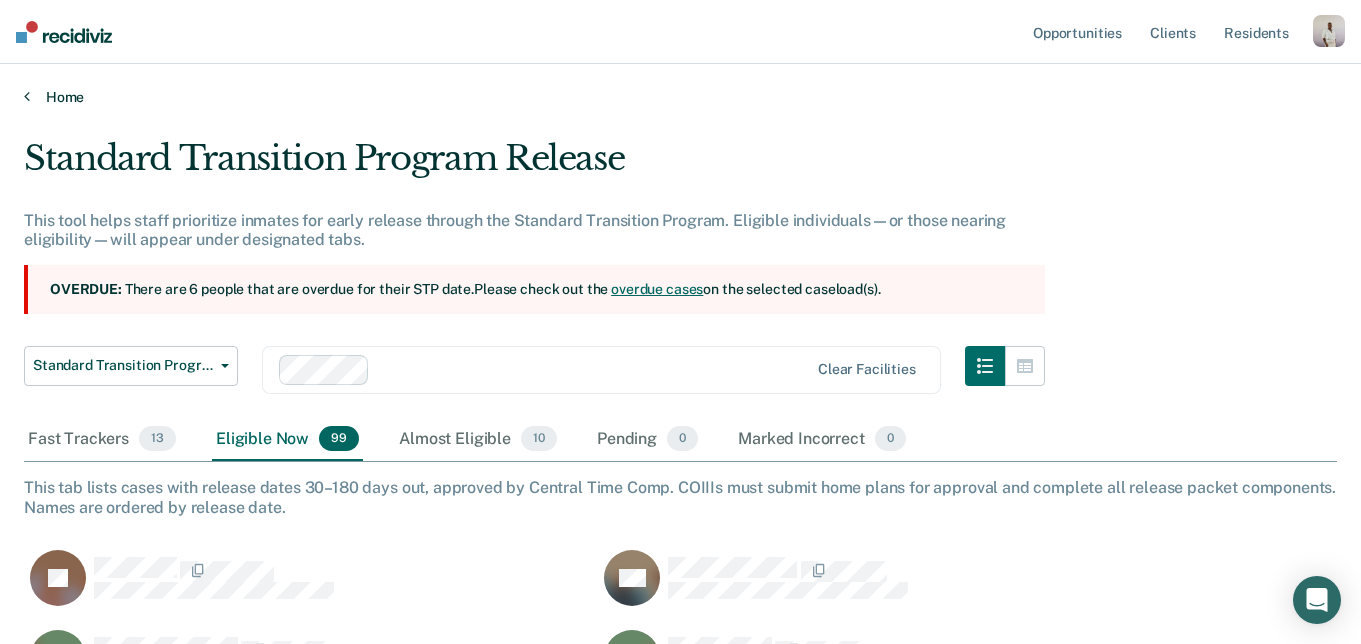 click on "Home" at bounding box center [680, 97] 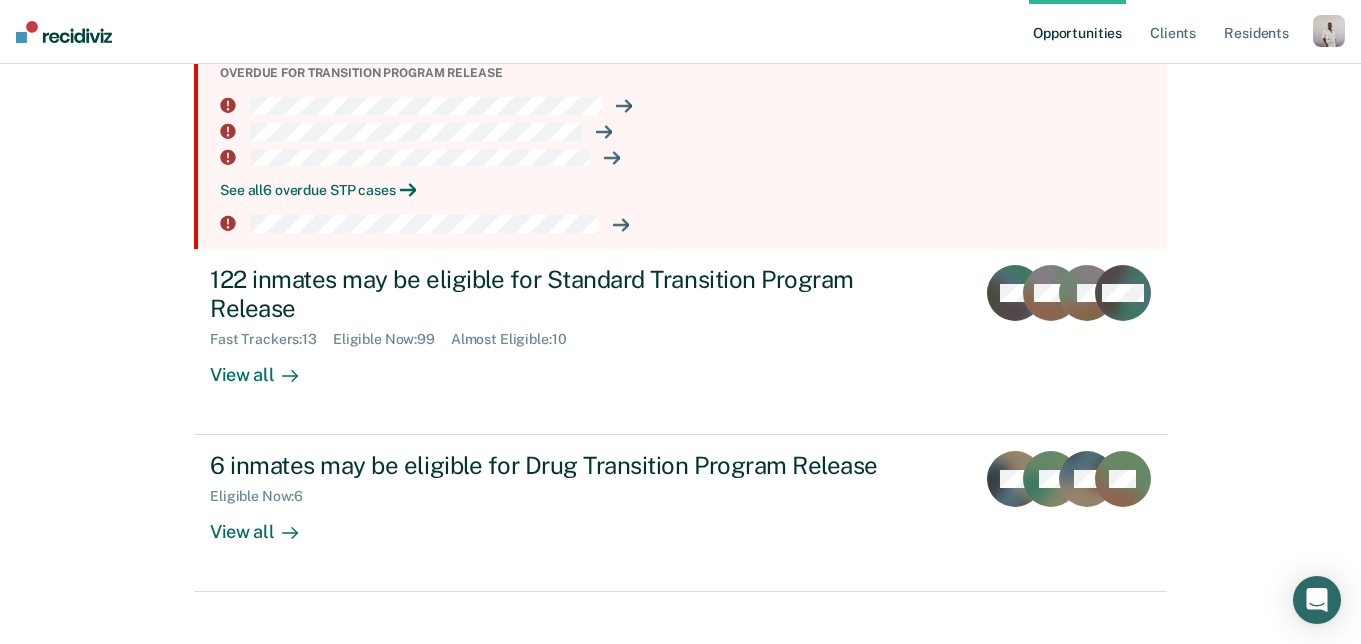 scroll, scrollTop: 292, scrollLeft: 0, axis: vertical 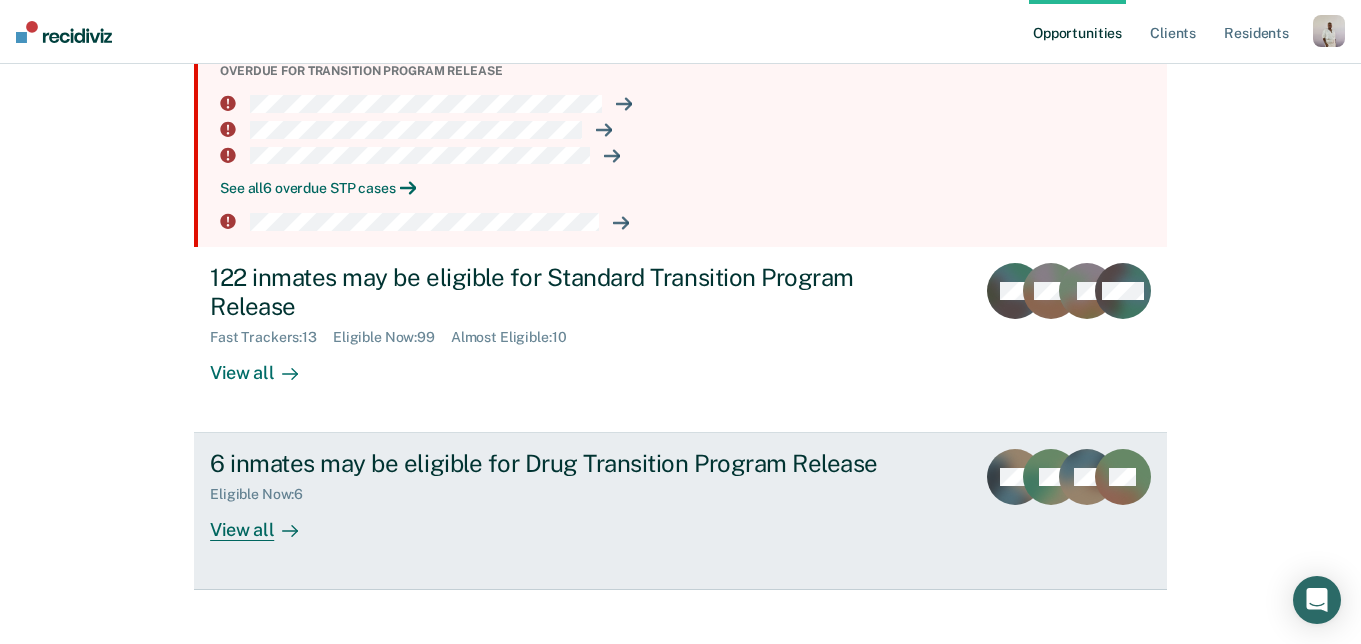 click on "Eligible Now :  6" at bounding box center (561, 490) 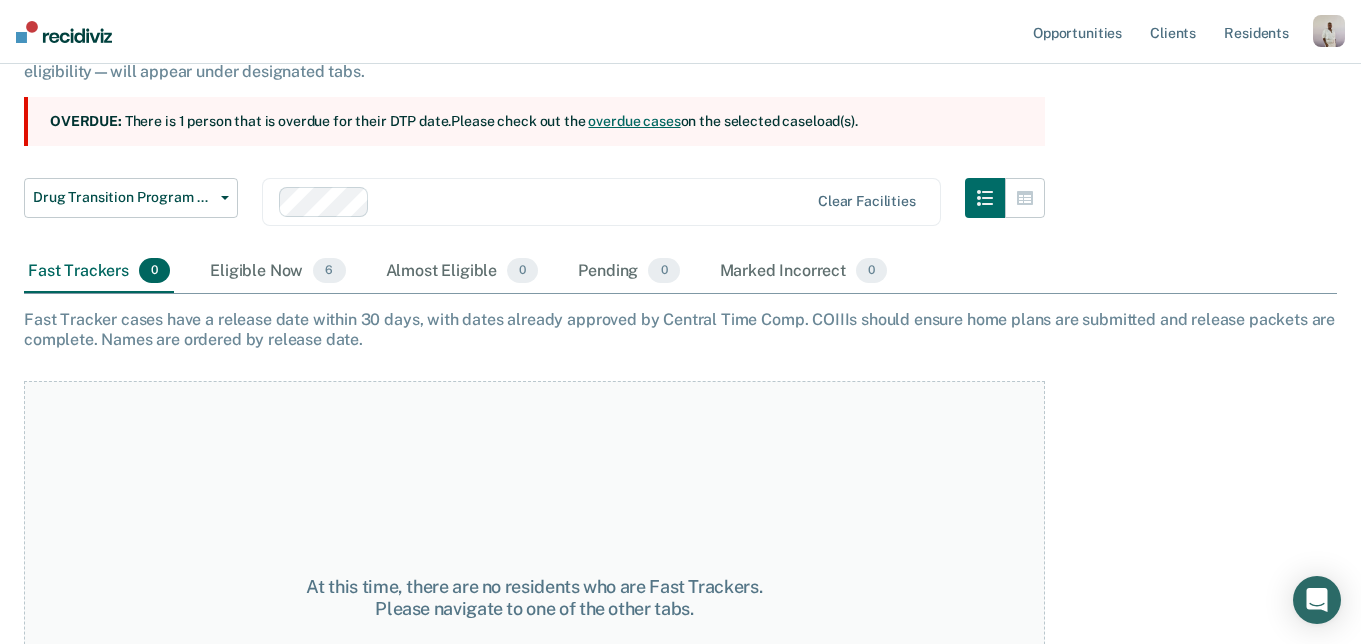 scroll, scrollTop: 336, scrollLeft: 0, axis: vertical 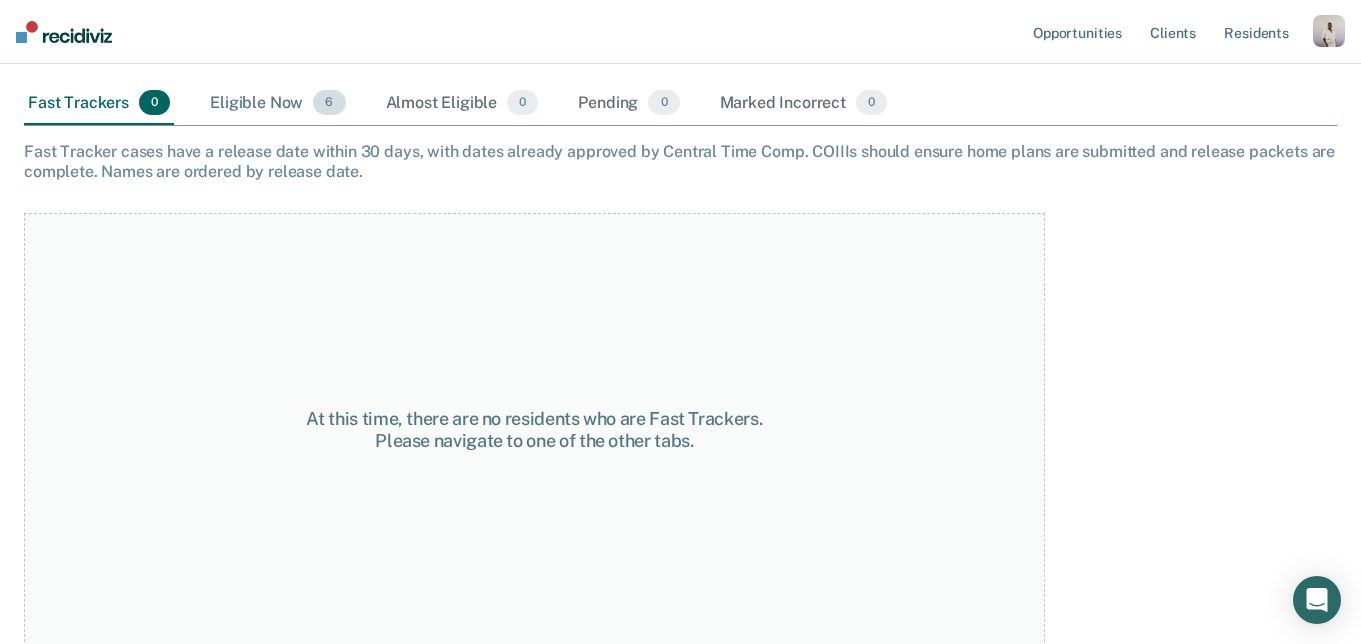 click on "Eligible Now 6" at bounding box center (277, 104) 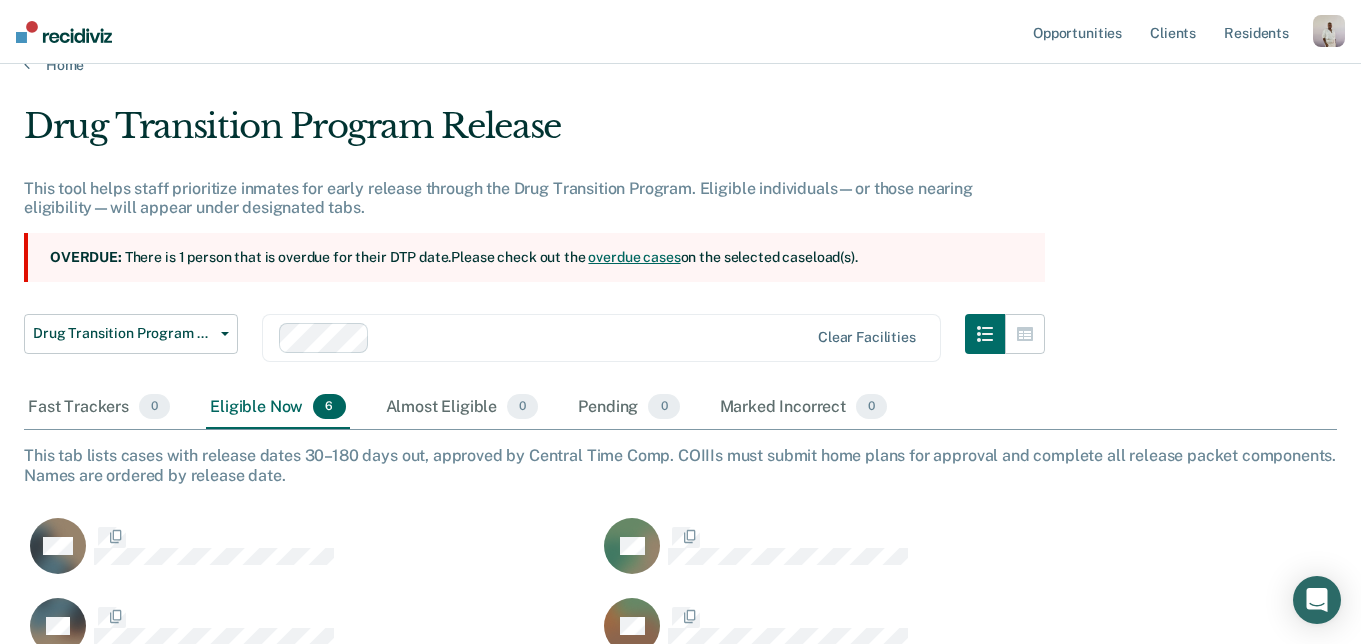scroll, scrollTop: 1, scrollLeft: 1, axis: both 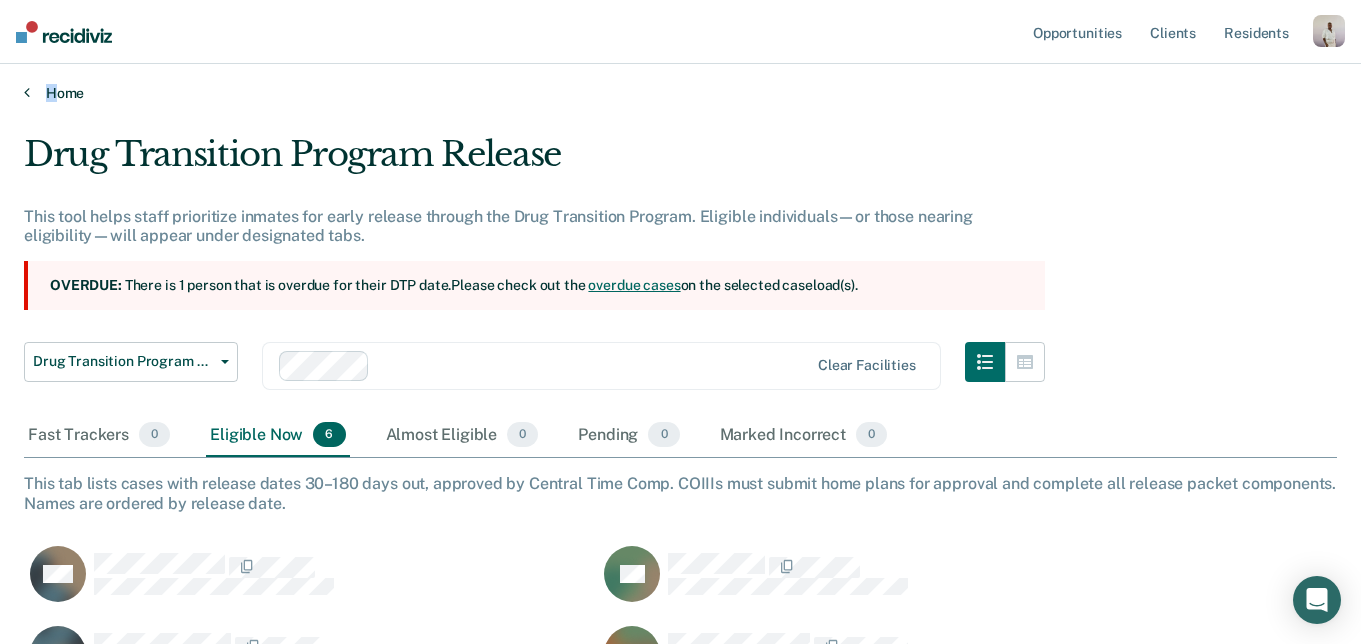 click on "Home" at bounding box center (680, 81) 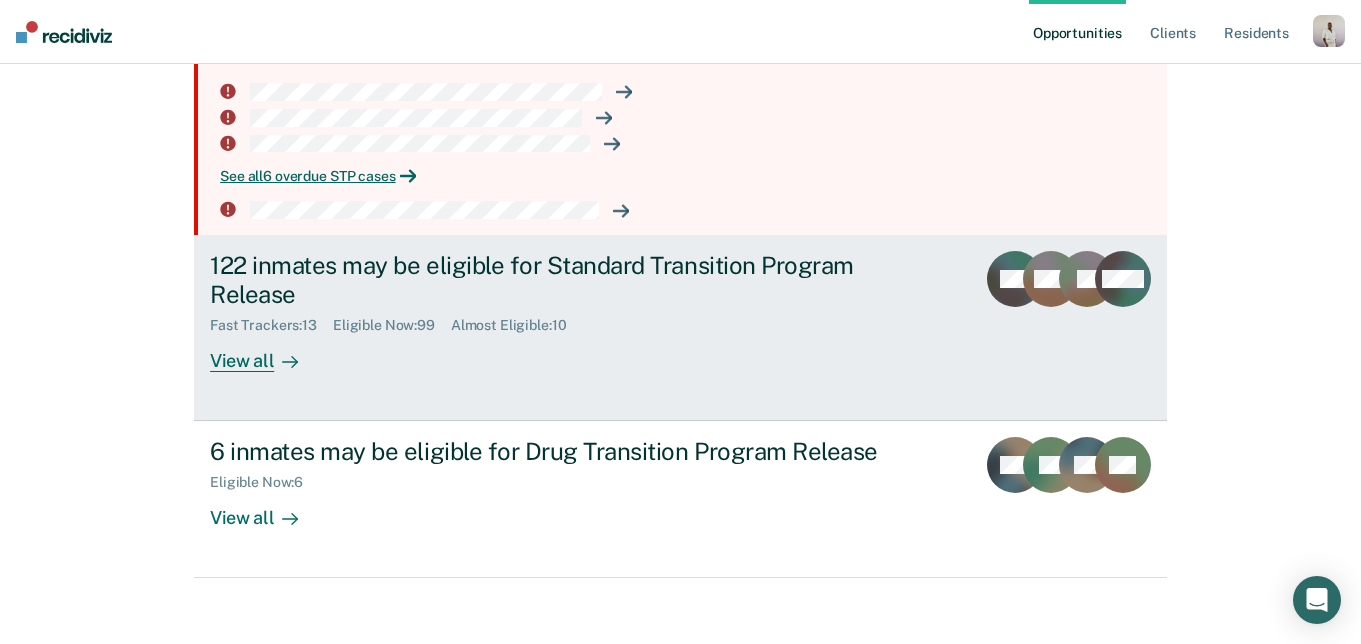 scroll, scrollTop: 281, scrollLeft: 0, axis: vertical 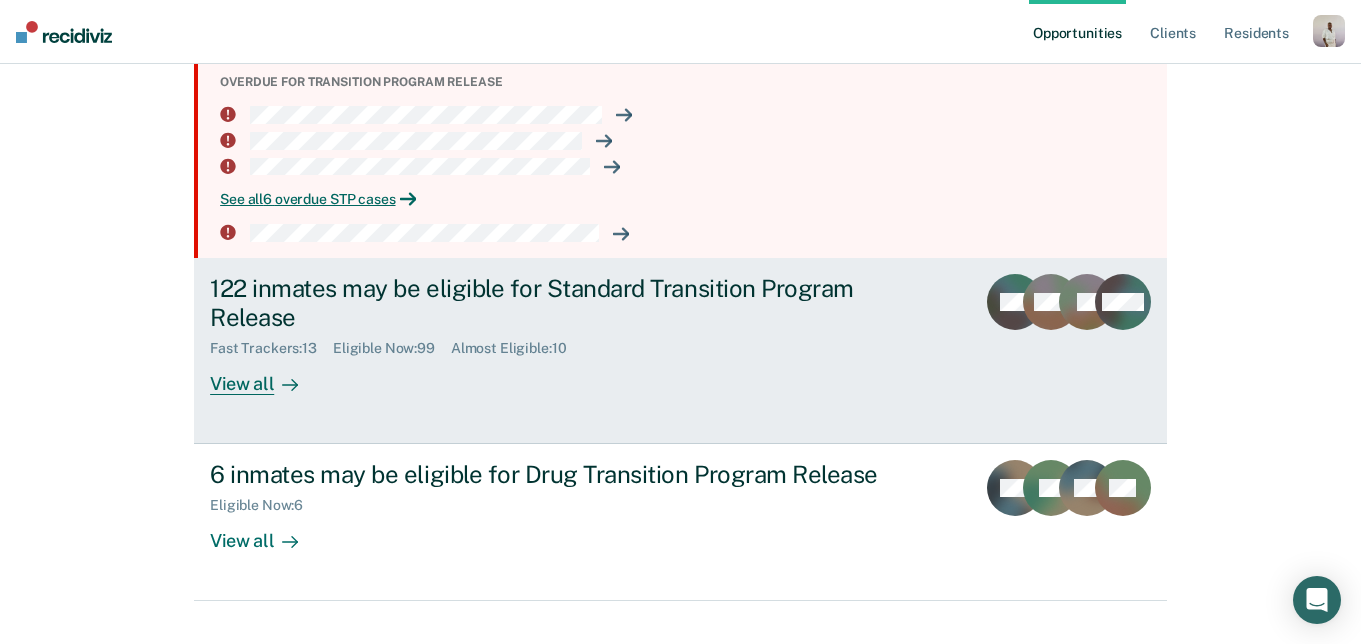 click on "View all" at bounding box center [266, 375] 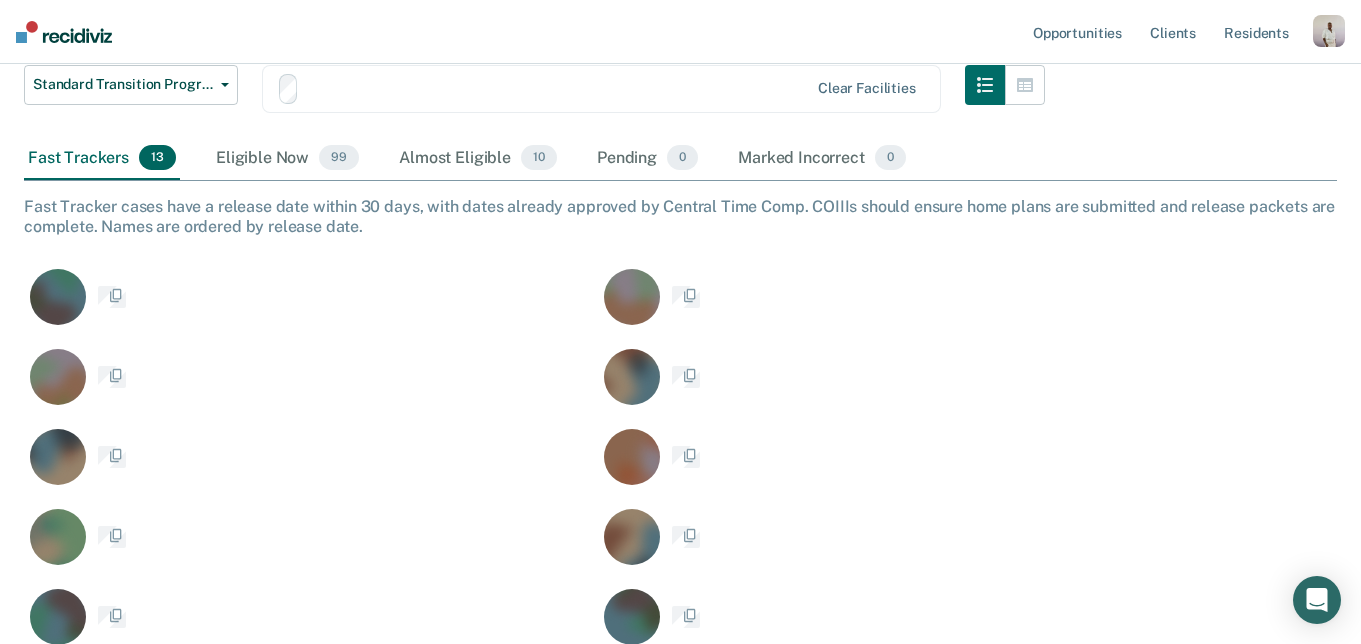 scroll, scrollTop: 0, scrollLeft: 0, axis: both 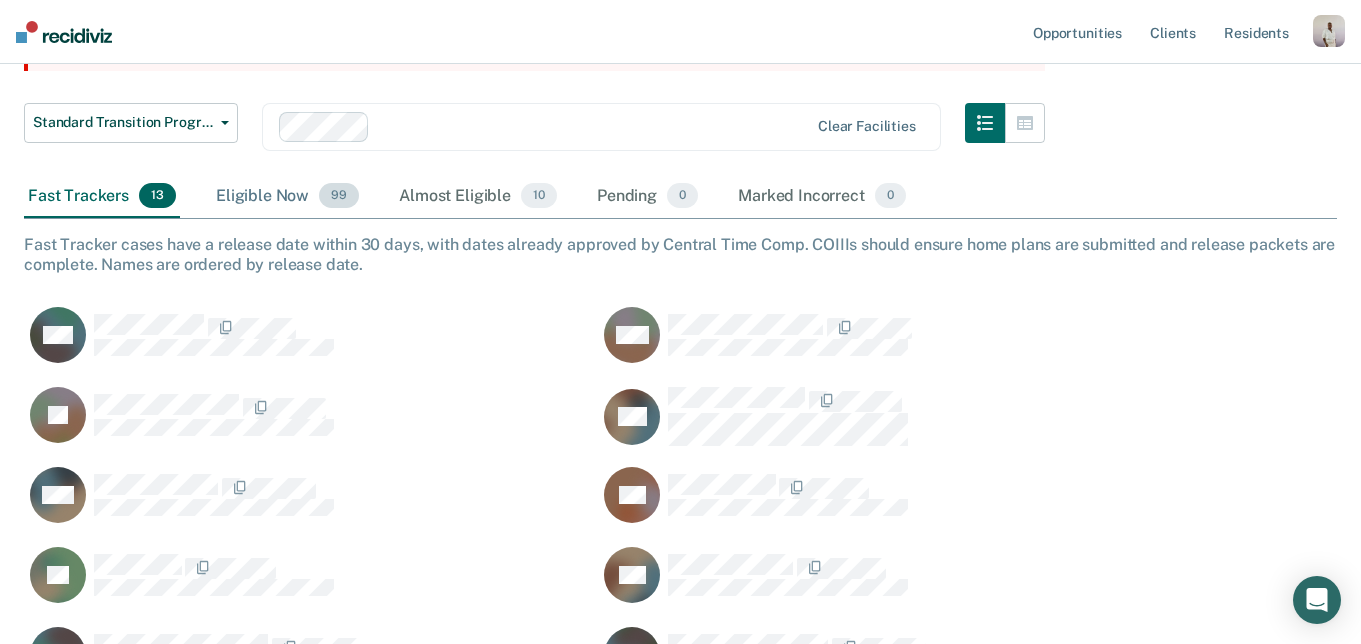 click on "Eligible Now 99" at bounding box center (287, 197) 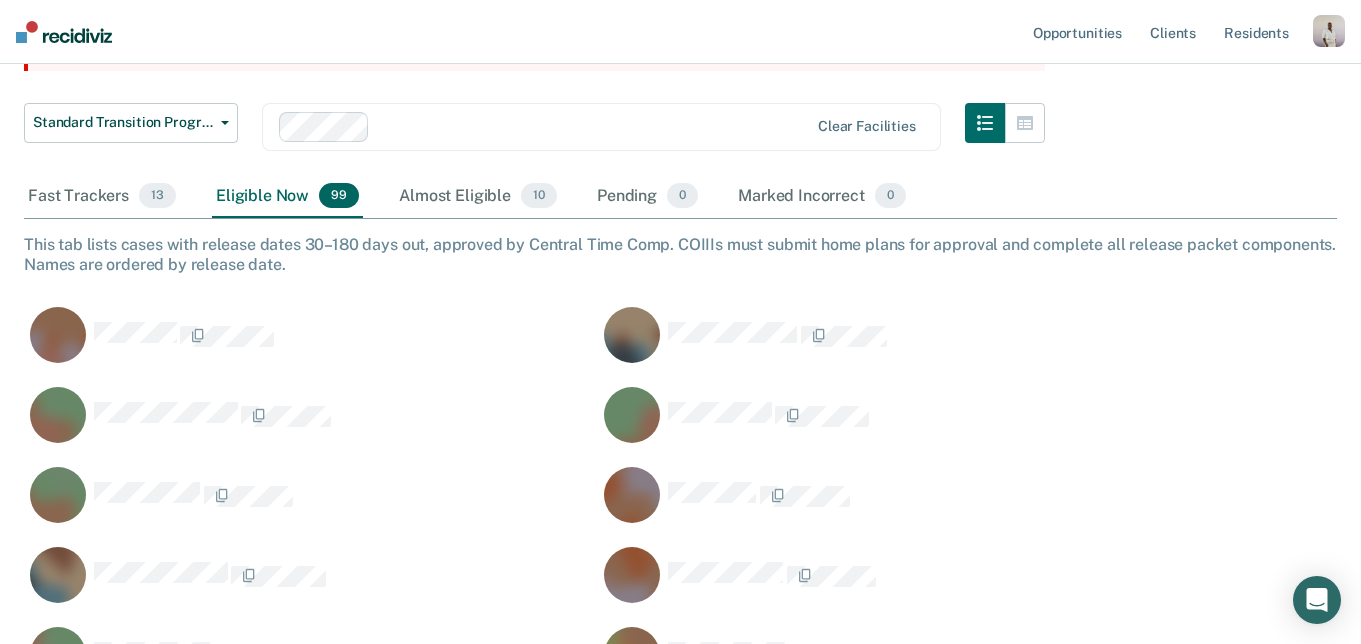 scroll, scrollTop: 1, scrollLeft: 1, axis: both 